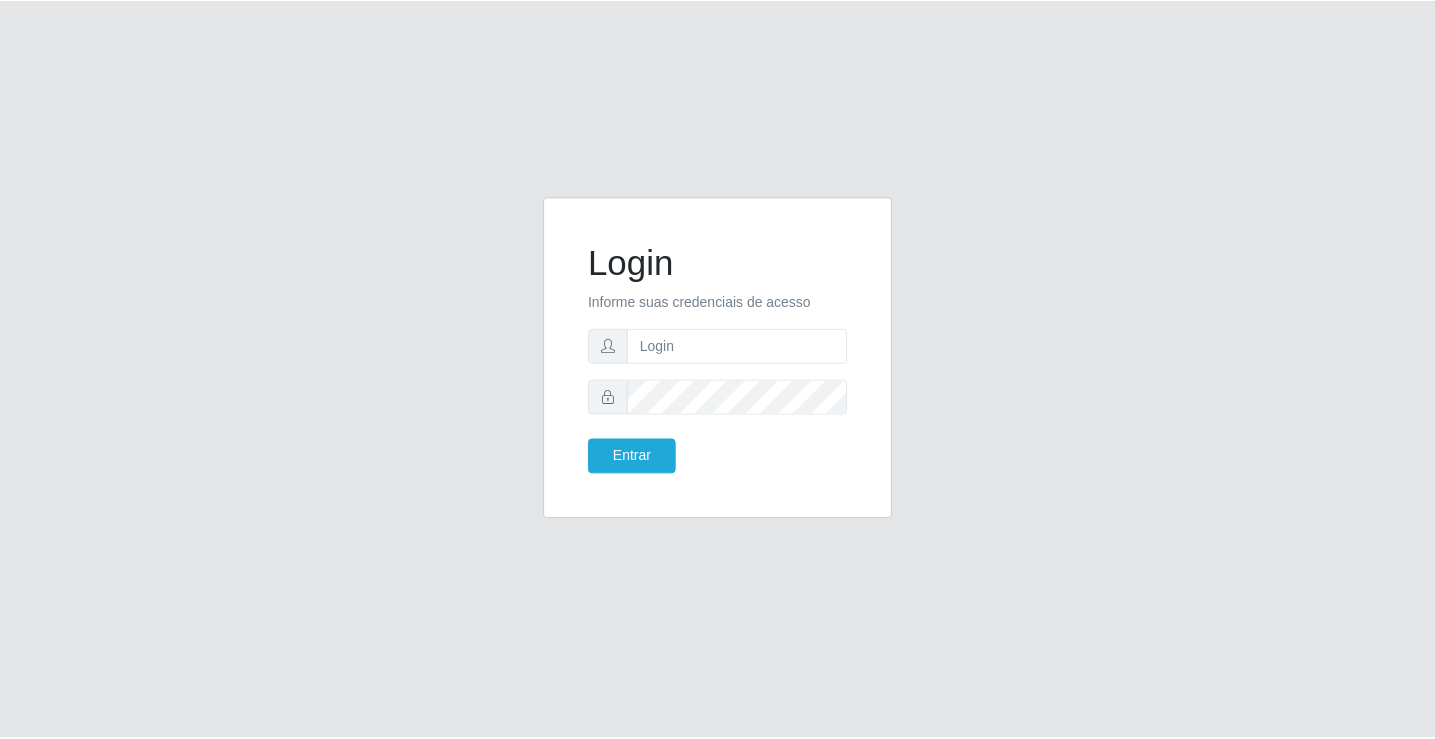 scroll, scrollTop: 0, scrollLeft: 0, axis: both 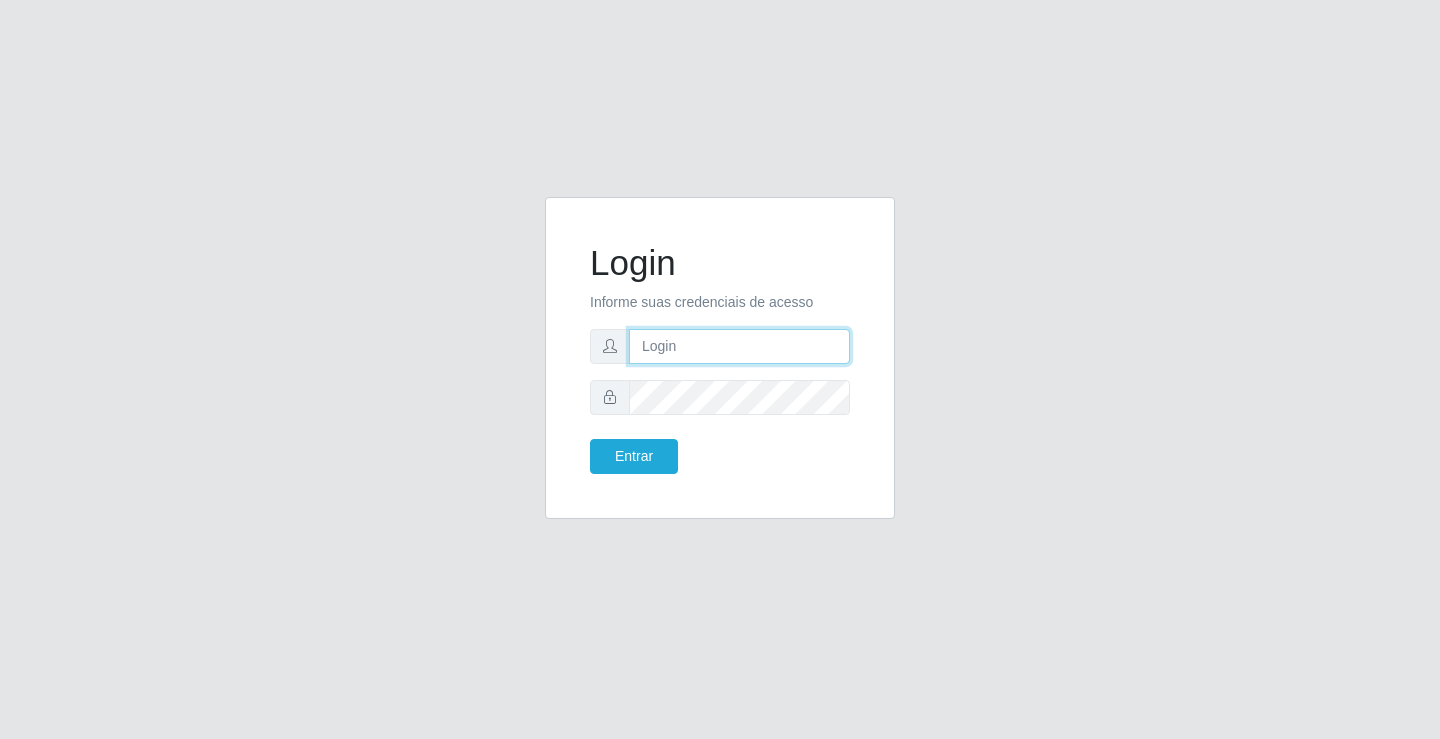 drag, startPoint x: 0, startPoint y: 0, endPoint x: 679, endPoint y: 344, distance: 761.16815 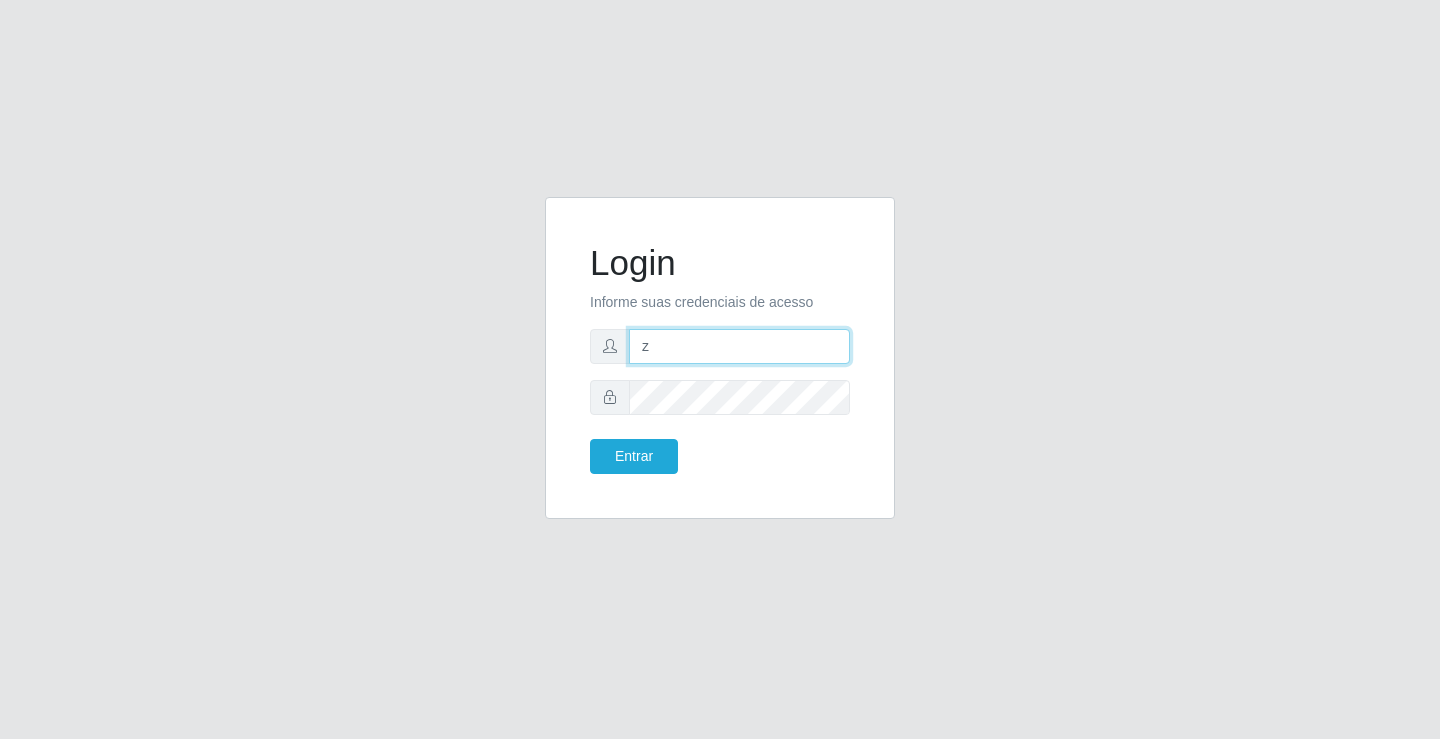 type on "[EMAIL]" 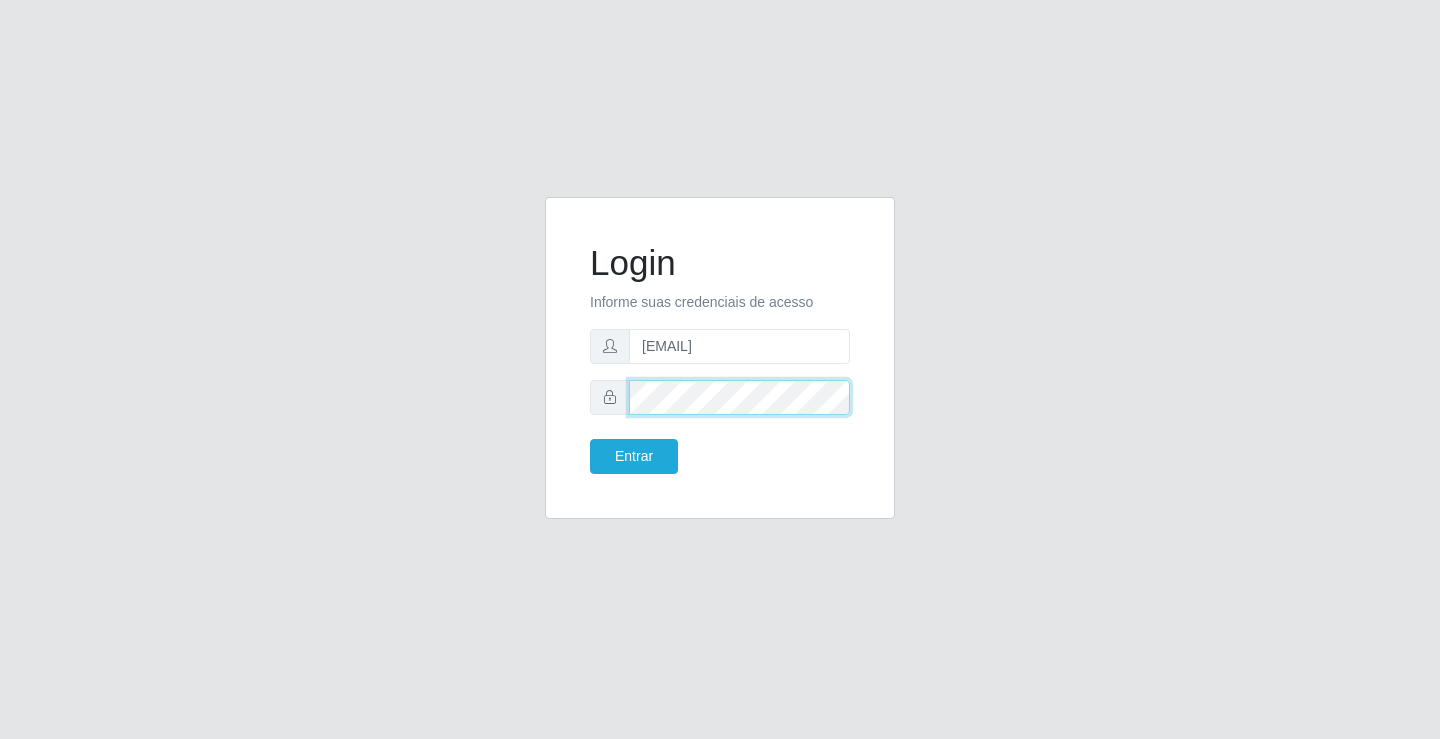 click on "Entrar" at bounding box center (634, 456) 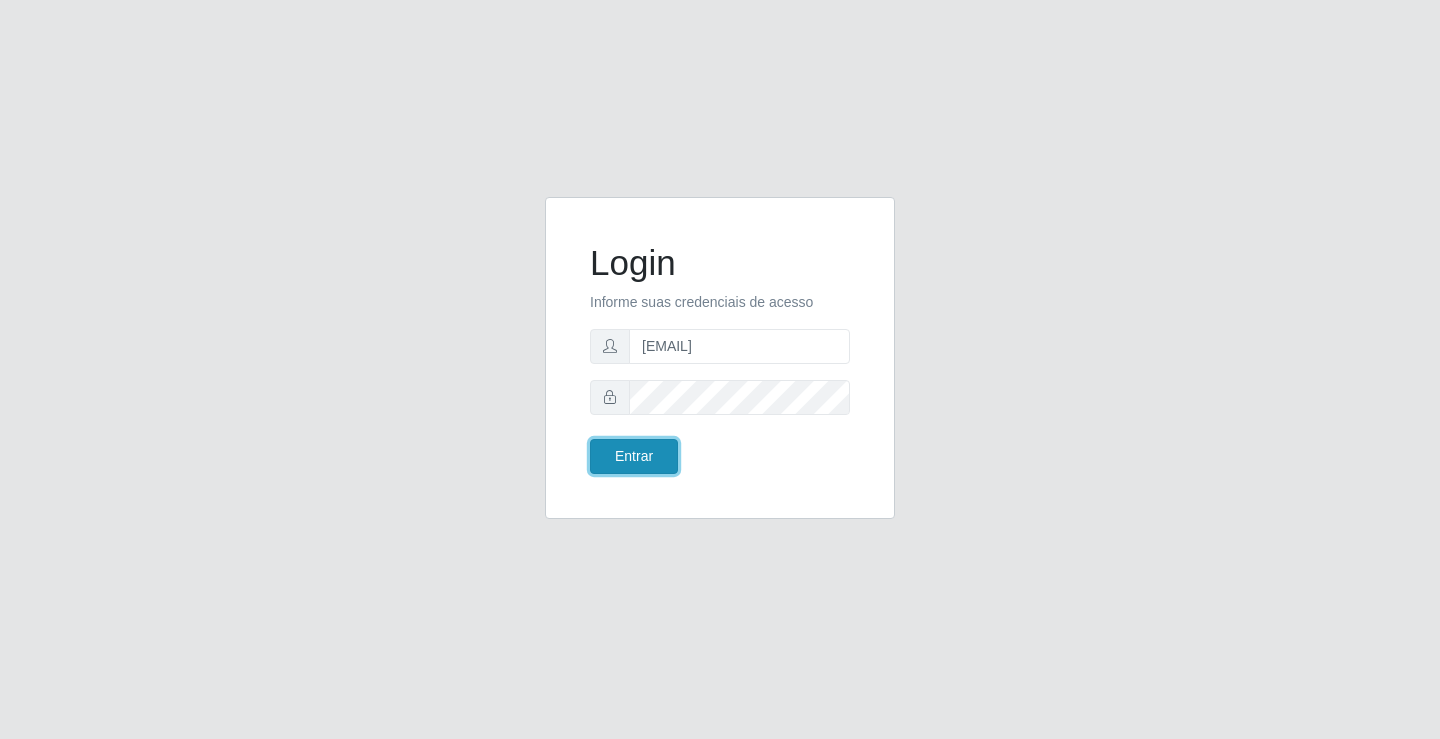 click on "Entrar" at bounding box center [634, 456] 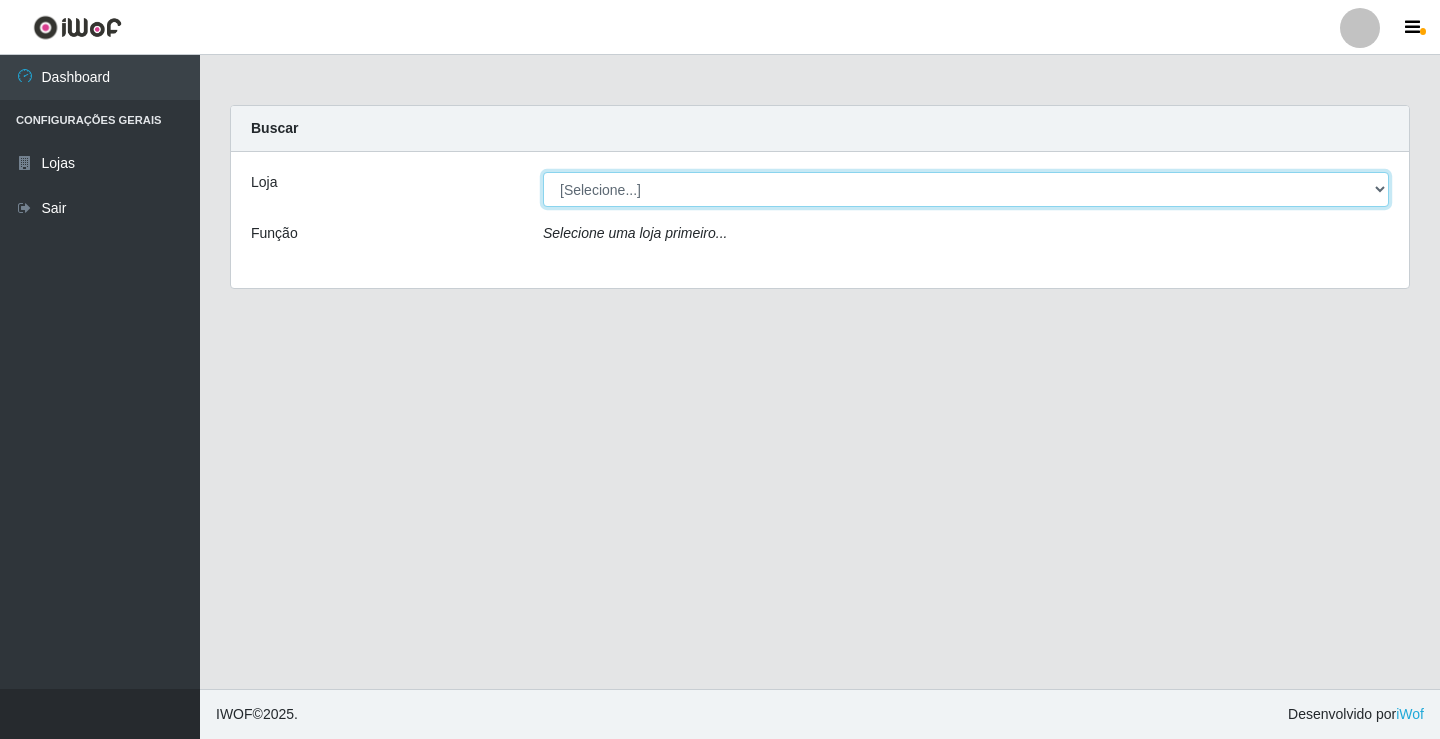 click on "[Selecione...] Ideal - Conceição" at bounding box center (966, 189) 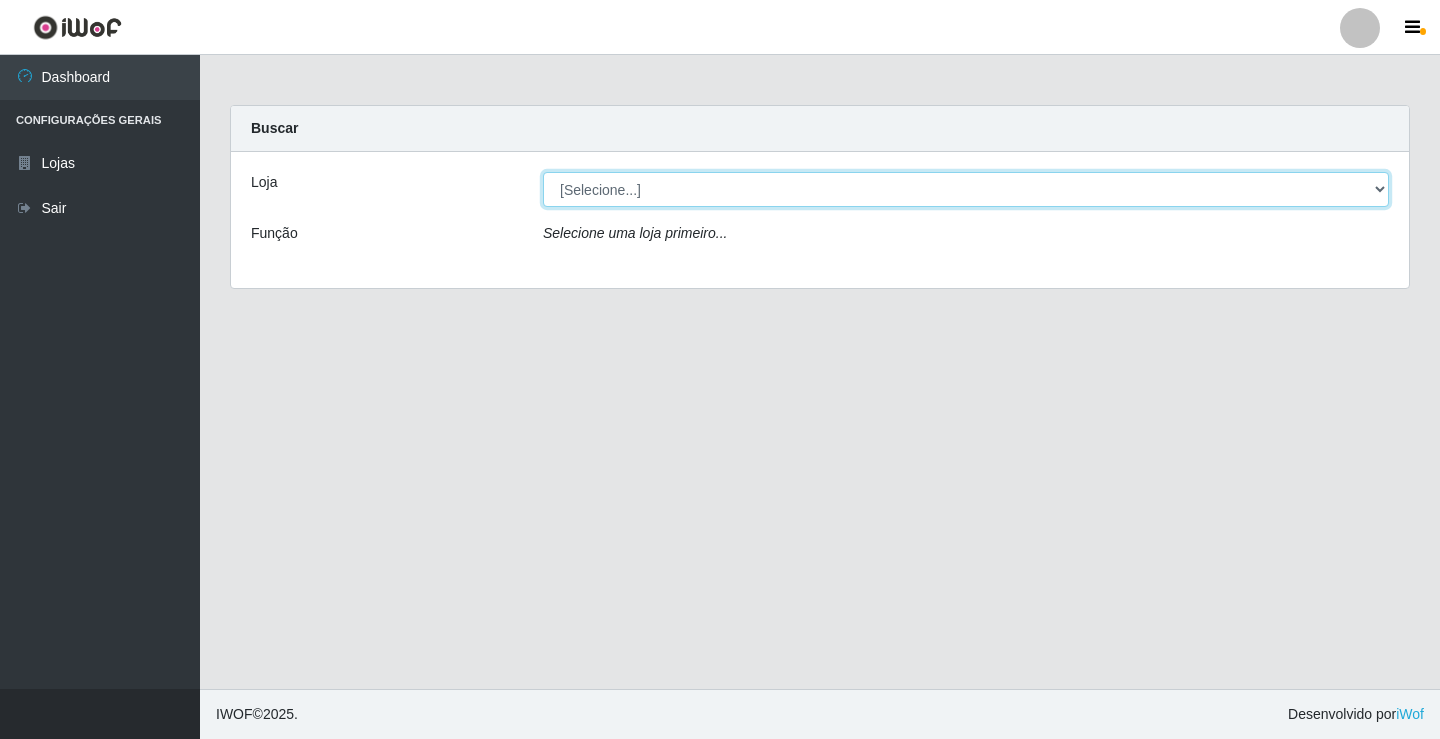select on "231" 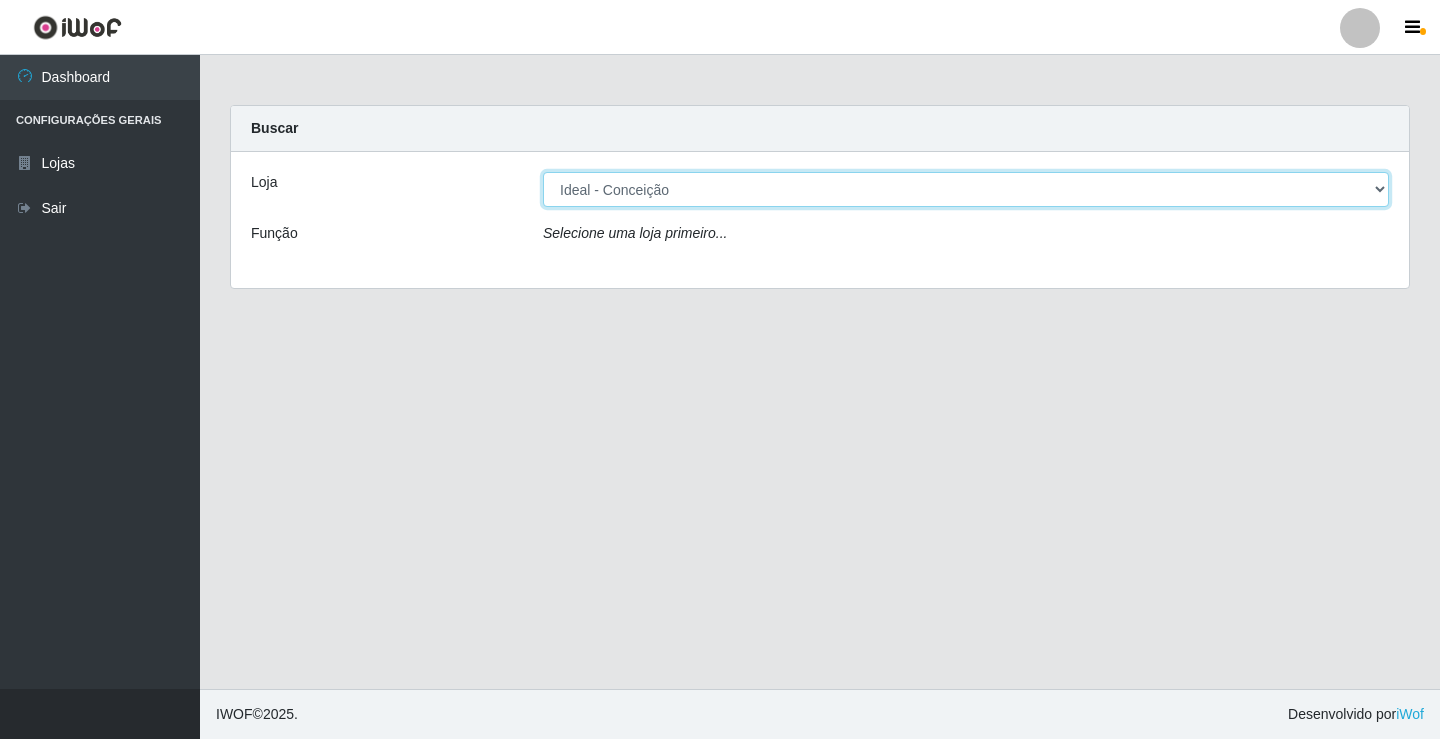 click on "[Selecione...] Ideal - Conceição" at bounding box center [966, 189] 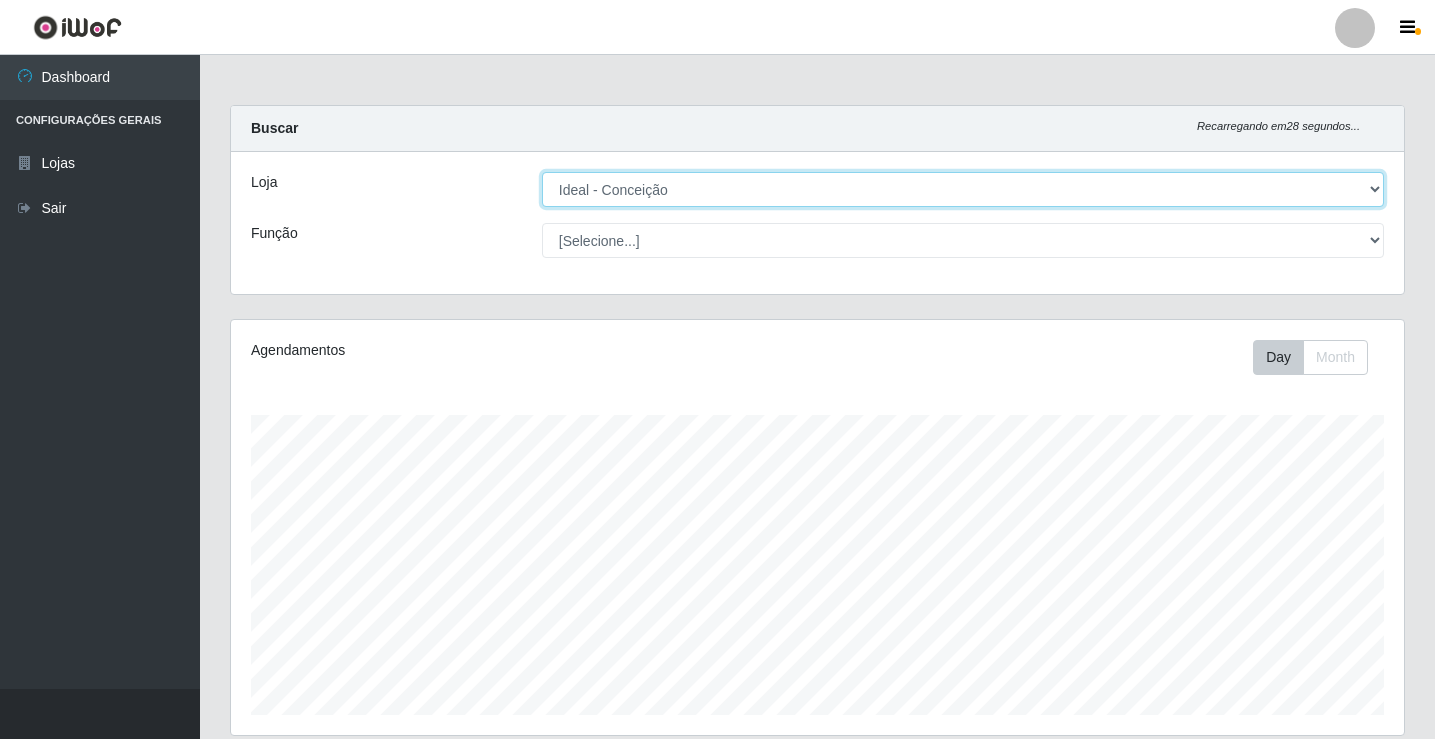 scroll, scrollTop: 999585, scrollLeft: 998827, axis: both 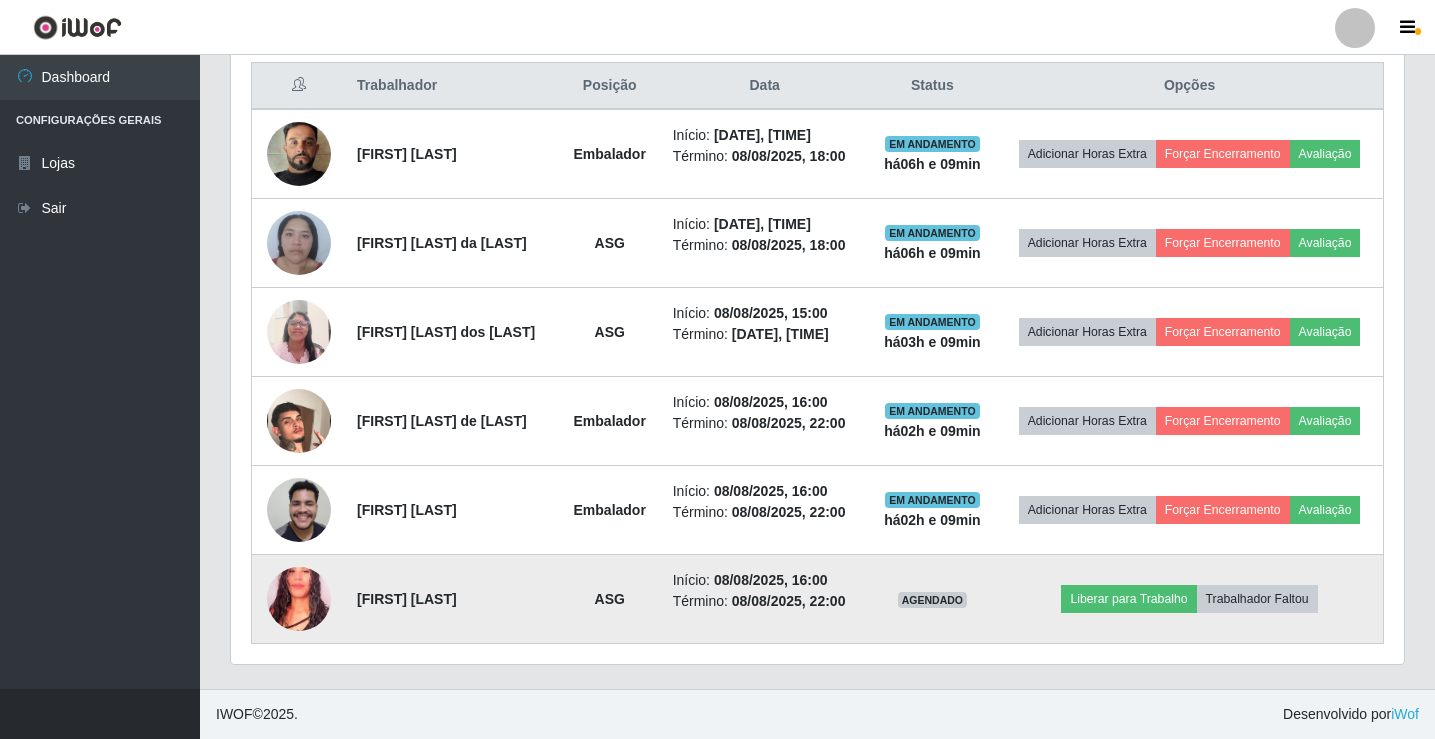 click at bounding box center [299, 599] 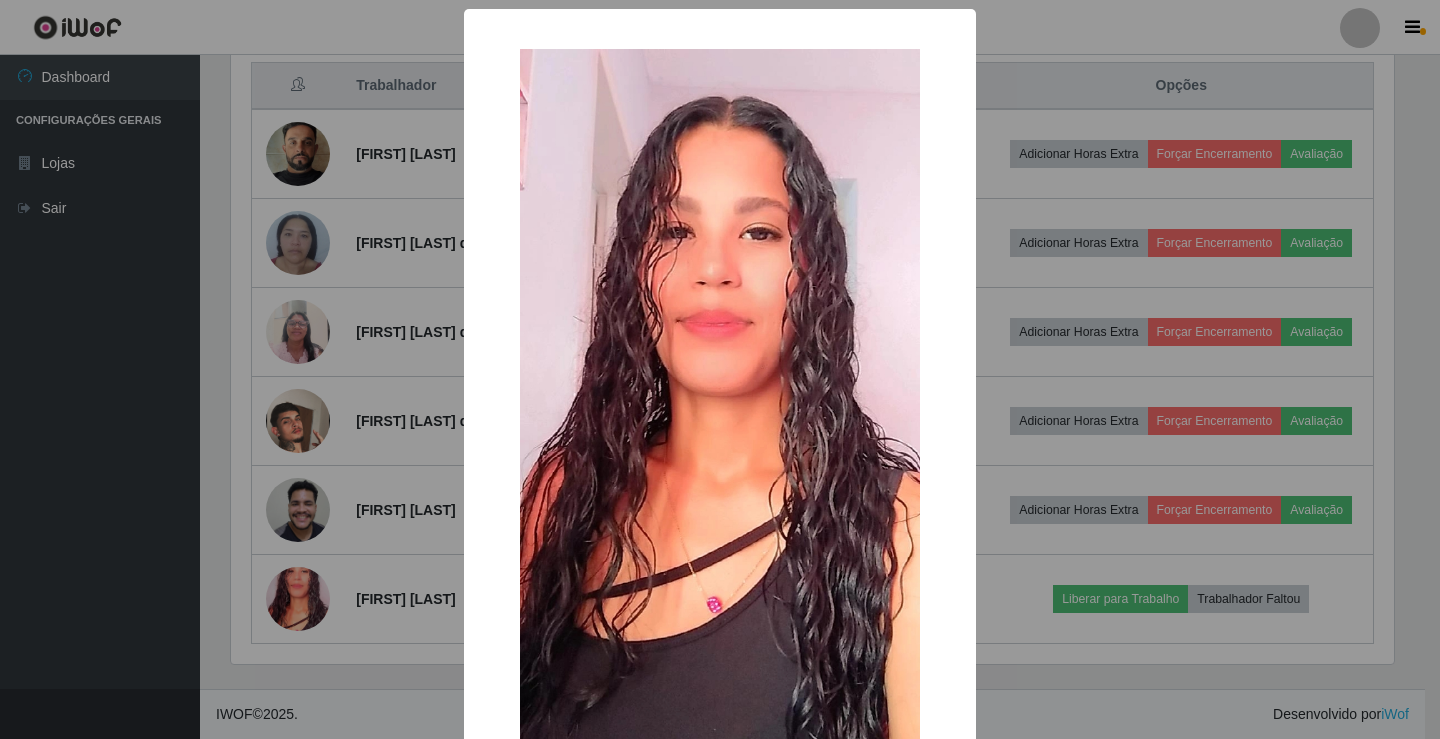 click on "× OK Cancel" at bounding box center [720, 369] 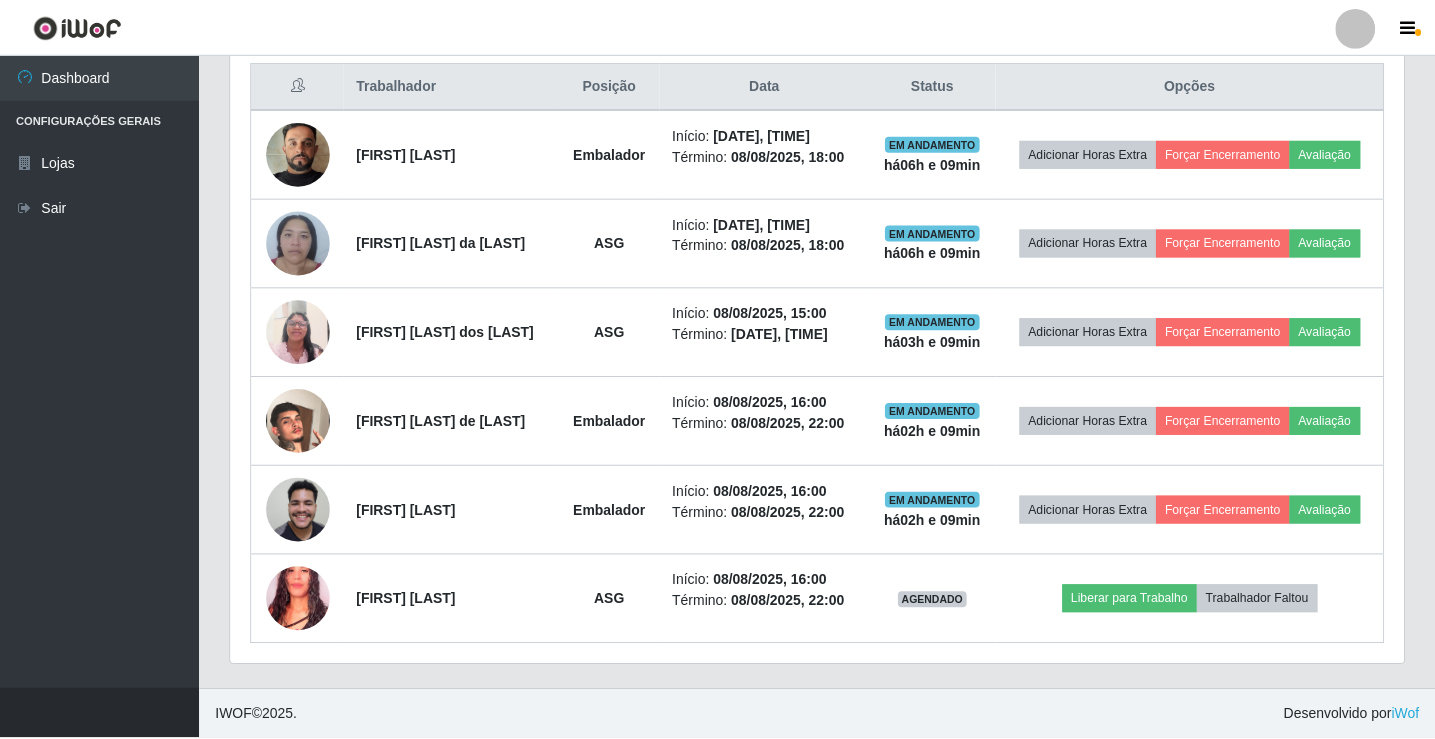 scroll, scrollTop: 999585, scrollLeft: 998827, axis: both 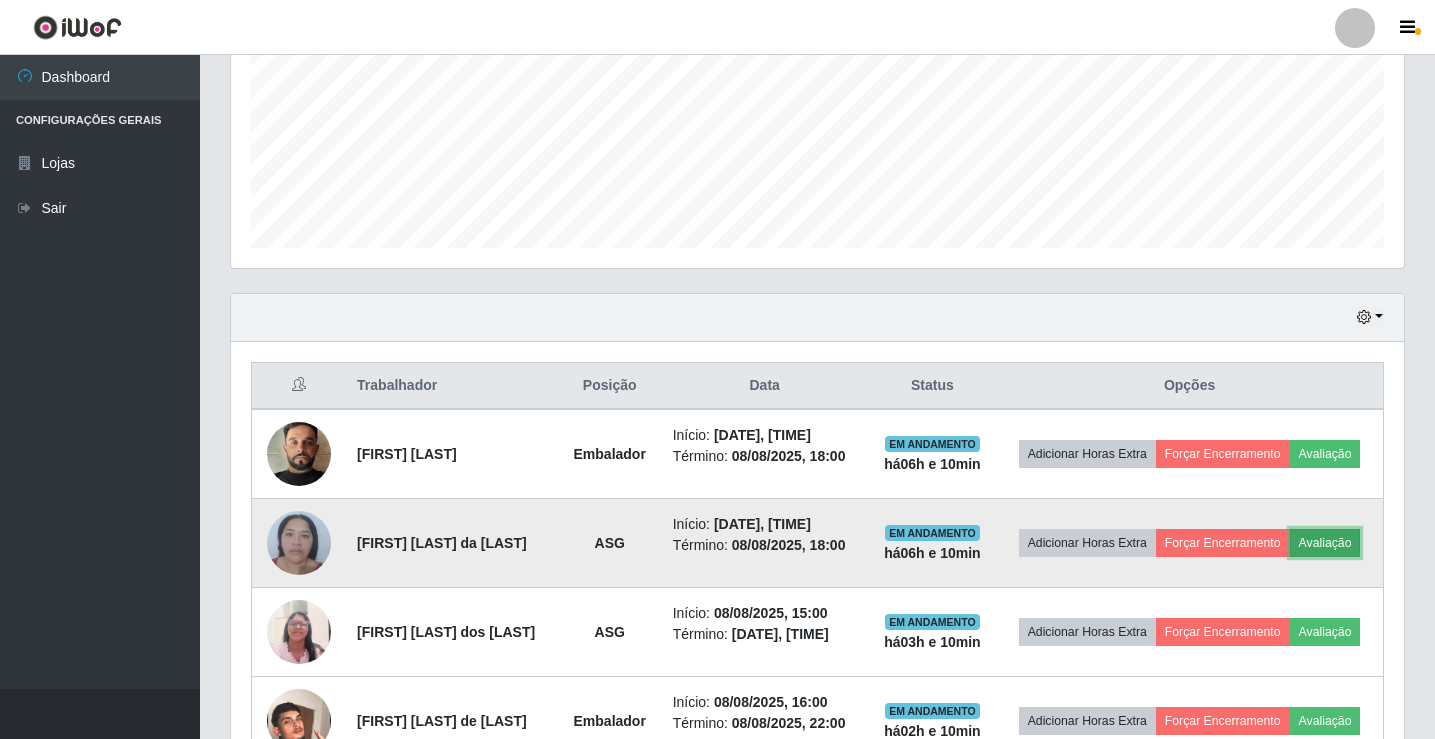 click on "Avaliação" at bounding box center (1325, 543) 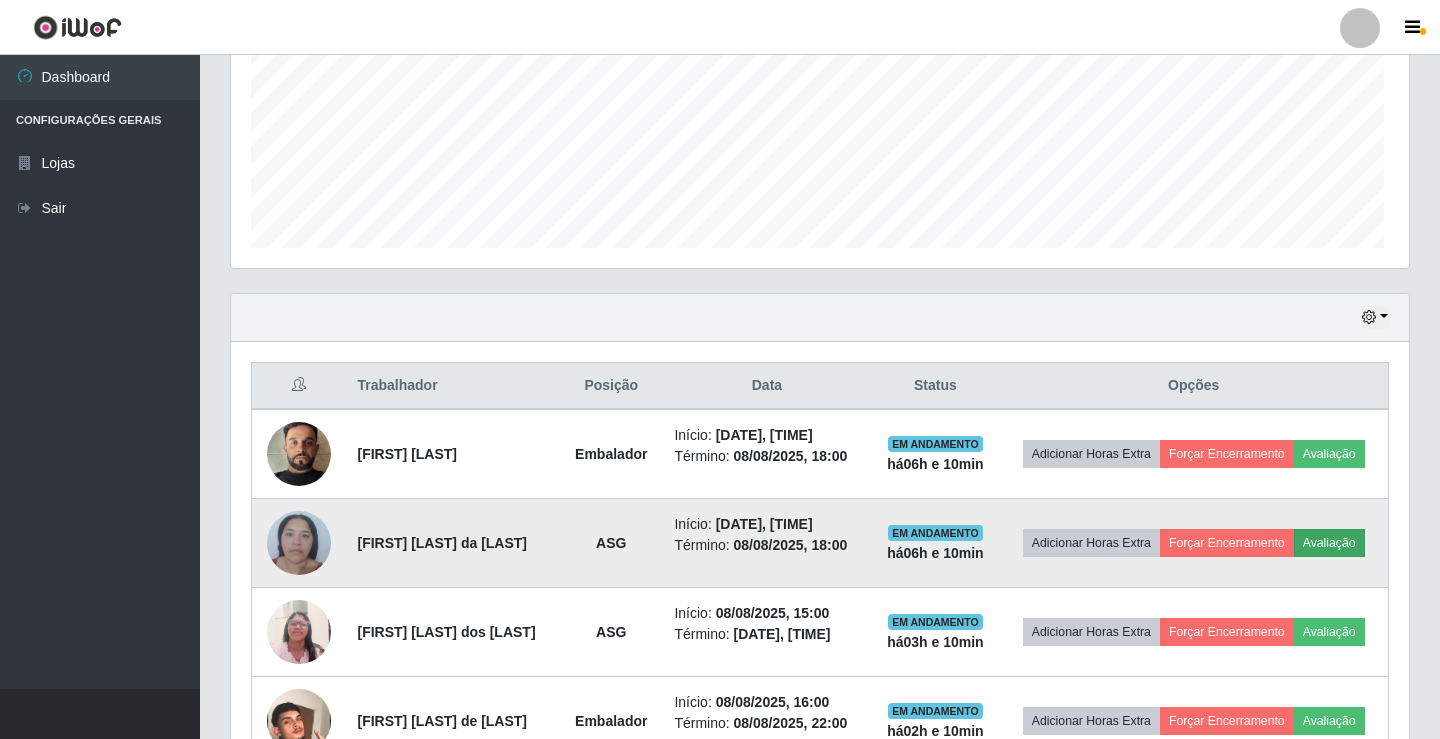 scroll, scrollTop: 999585, scrollLeft: 998837, axis: both 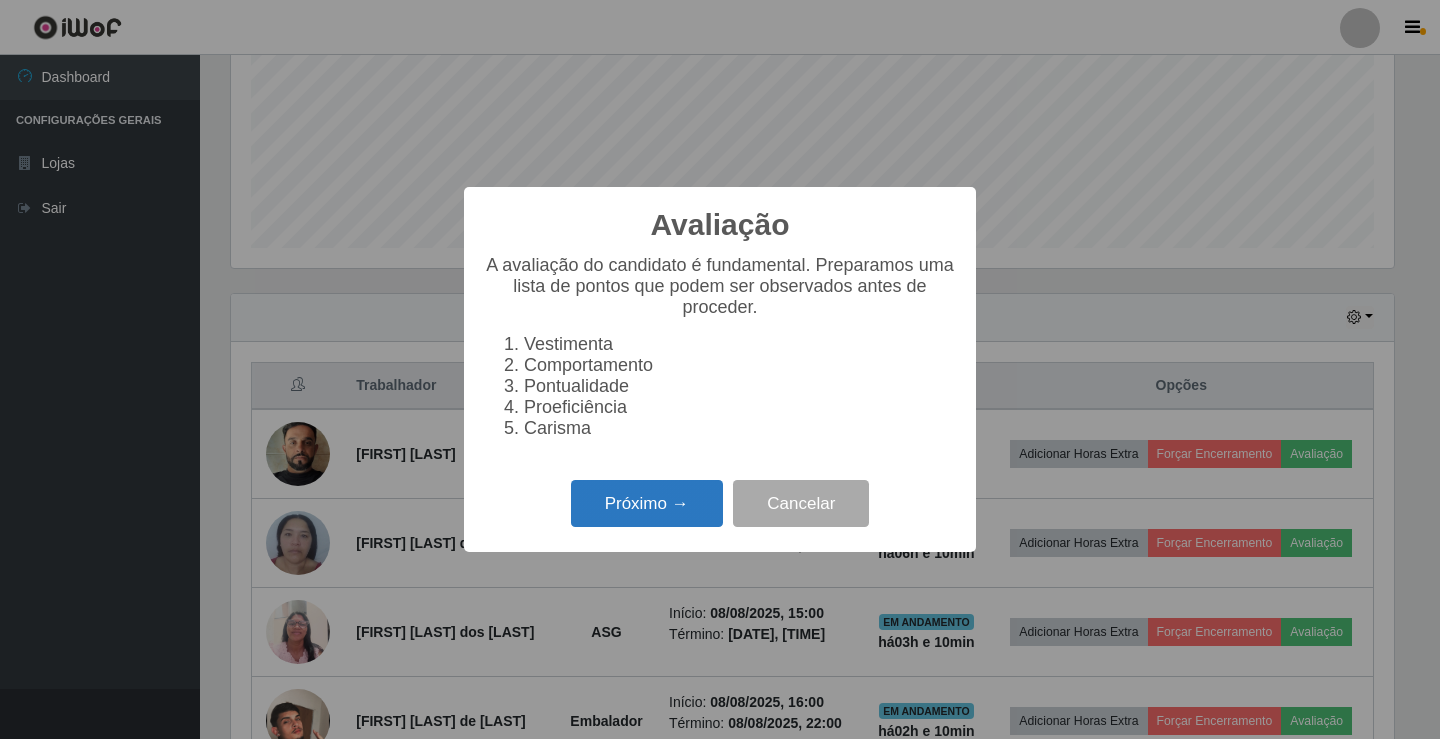 click on "Próximo →" at bounding box center [647, 503] 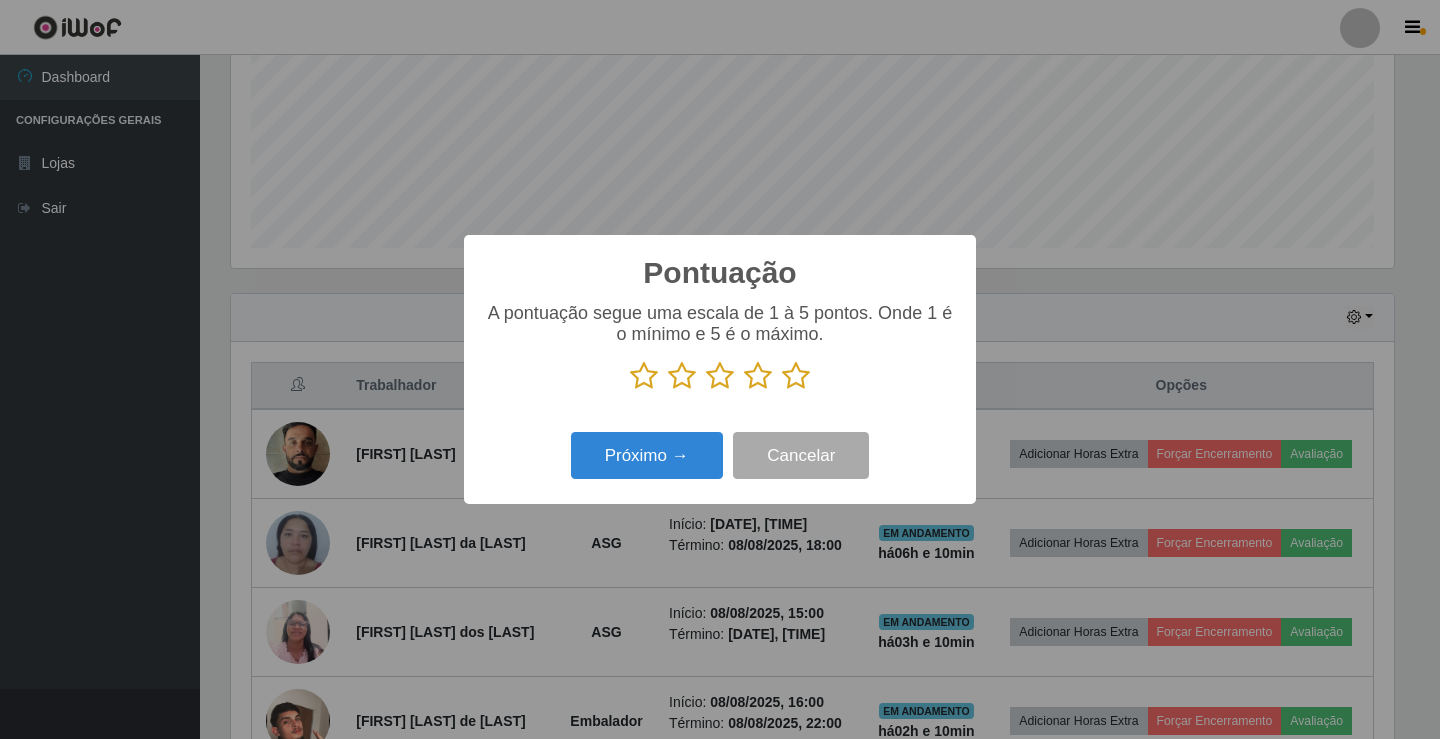 click at bounding box center (758, 376) 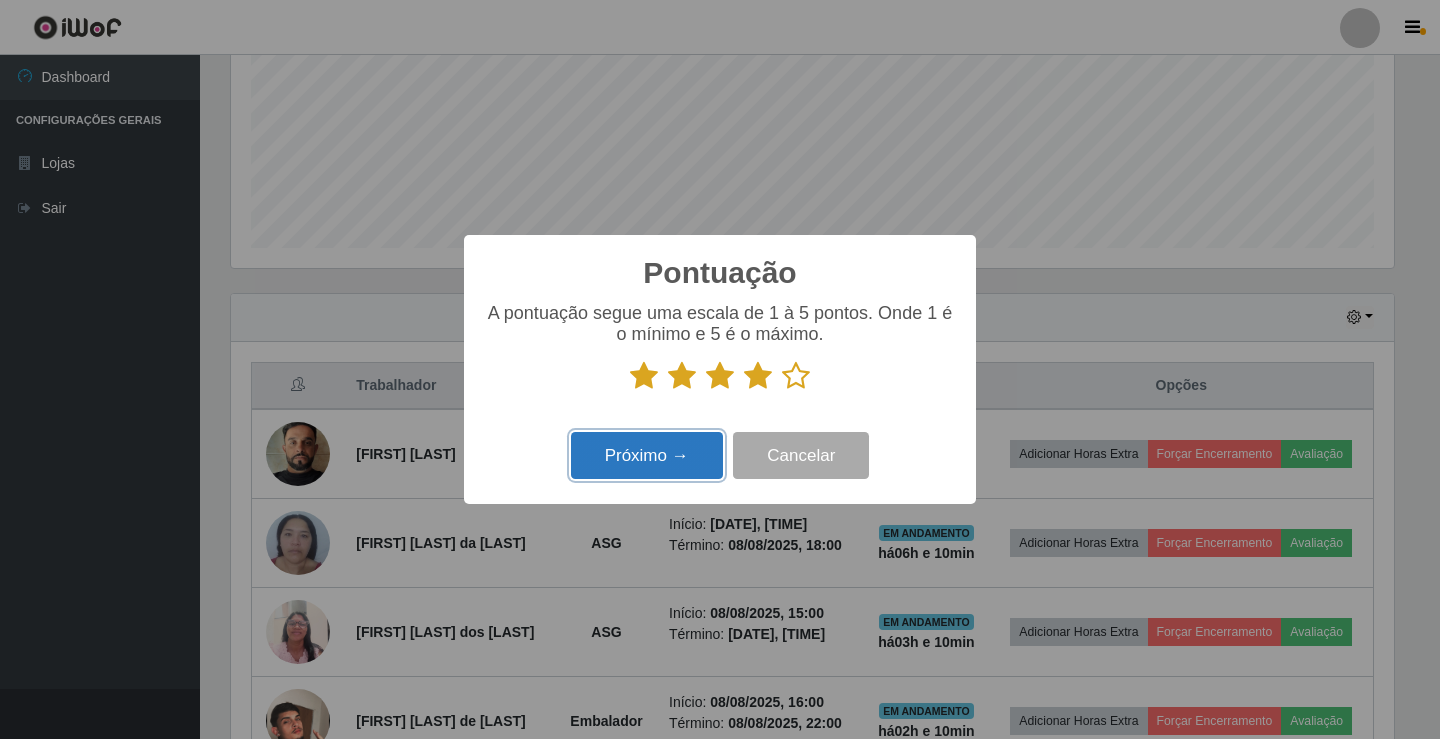 click on "Próximo →" at bounding box center (647, 455) 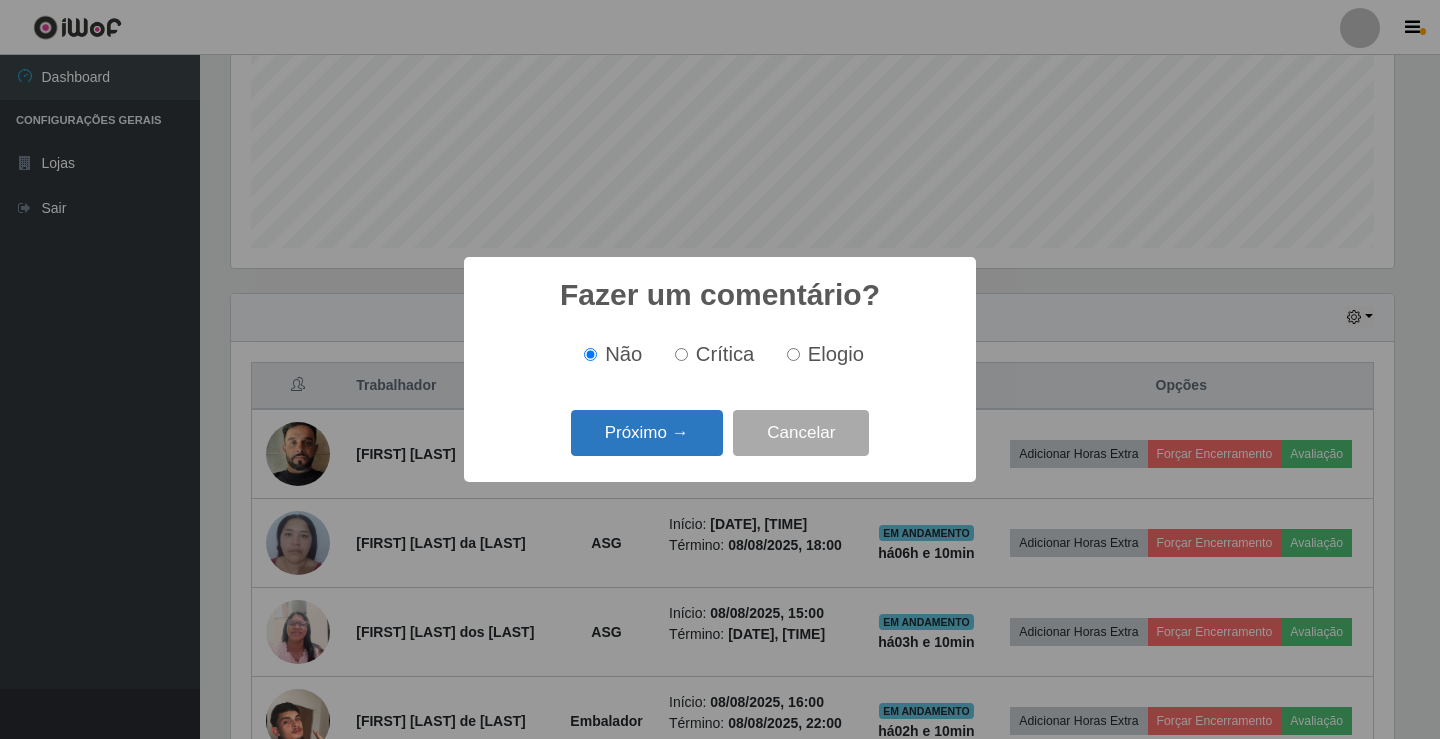 click on "Próximo →" at bounding box center (647, 433) 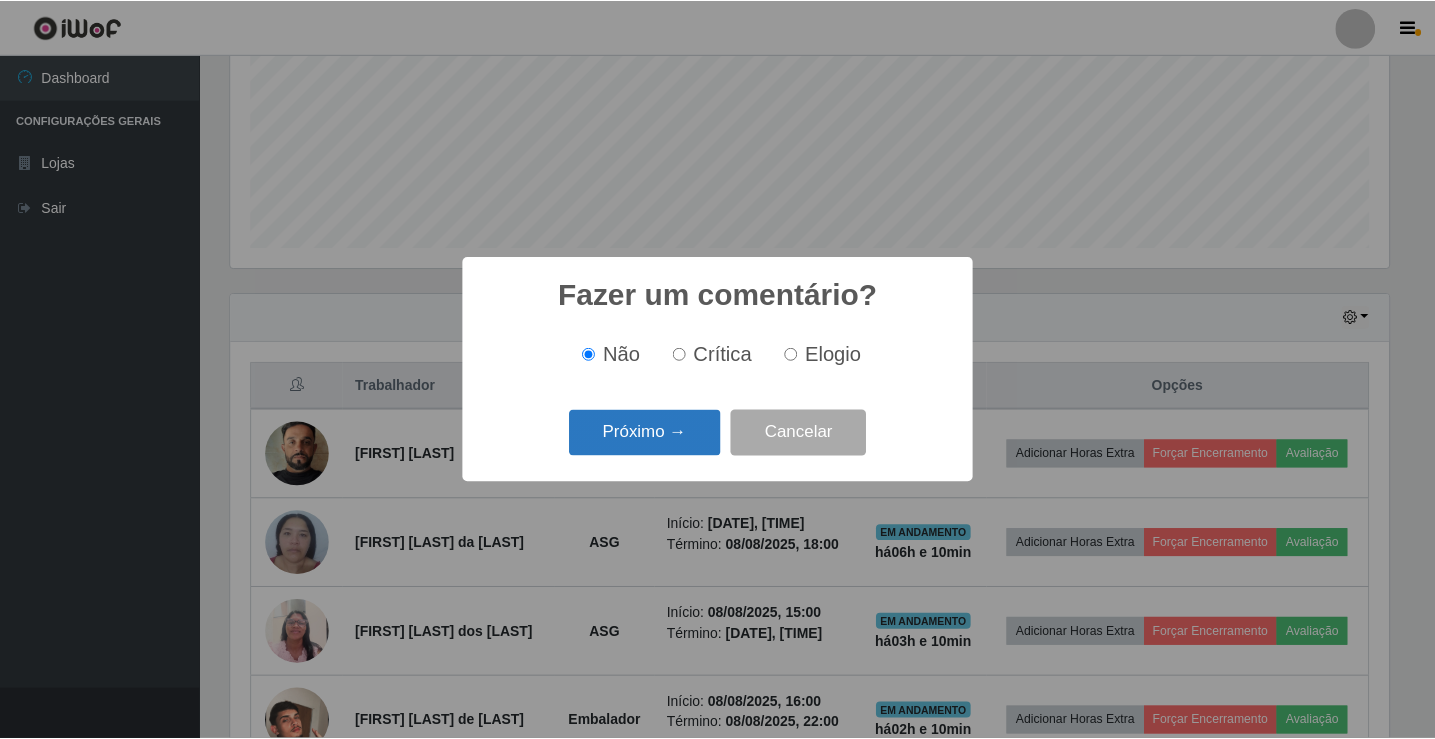 scroll, scrollTop: 999585, scrollLeft: 998837, axis: both 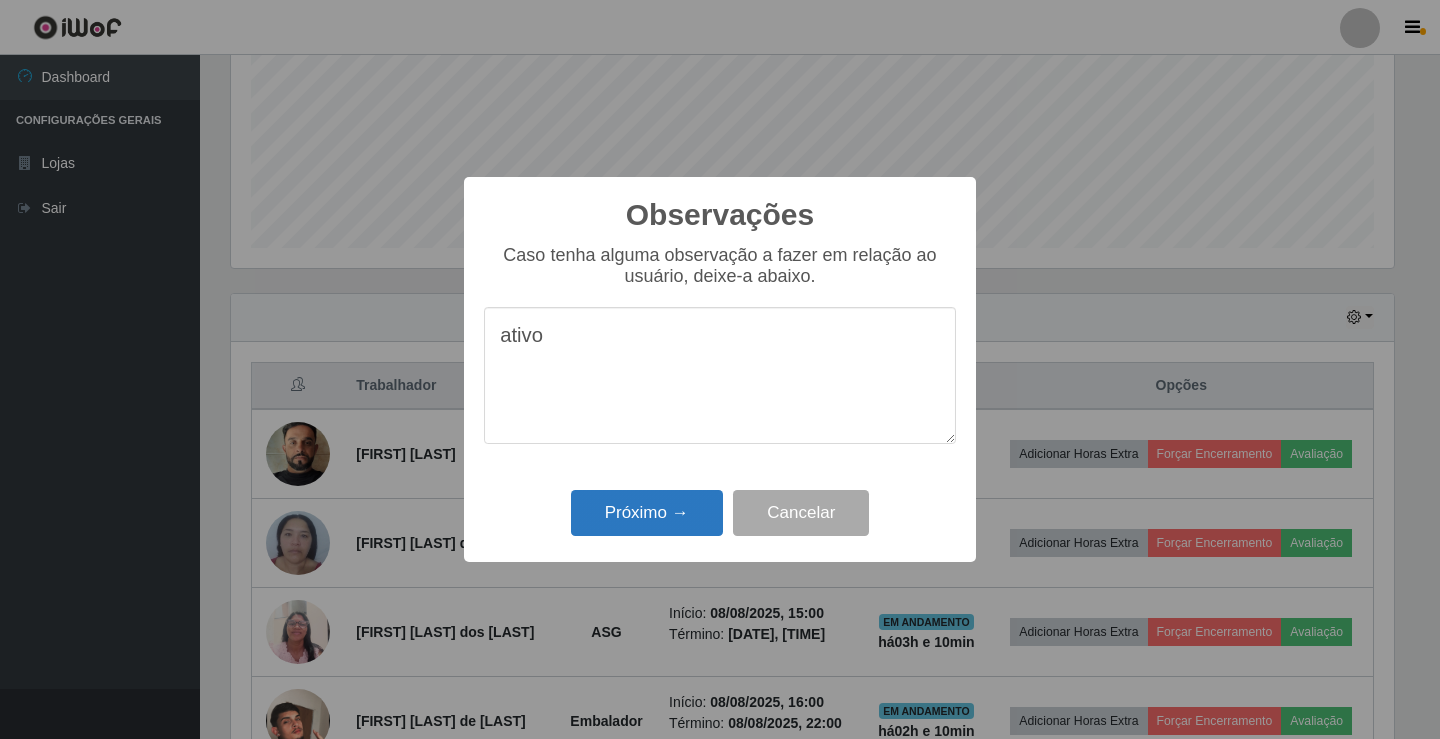 type on "ativo" 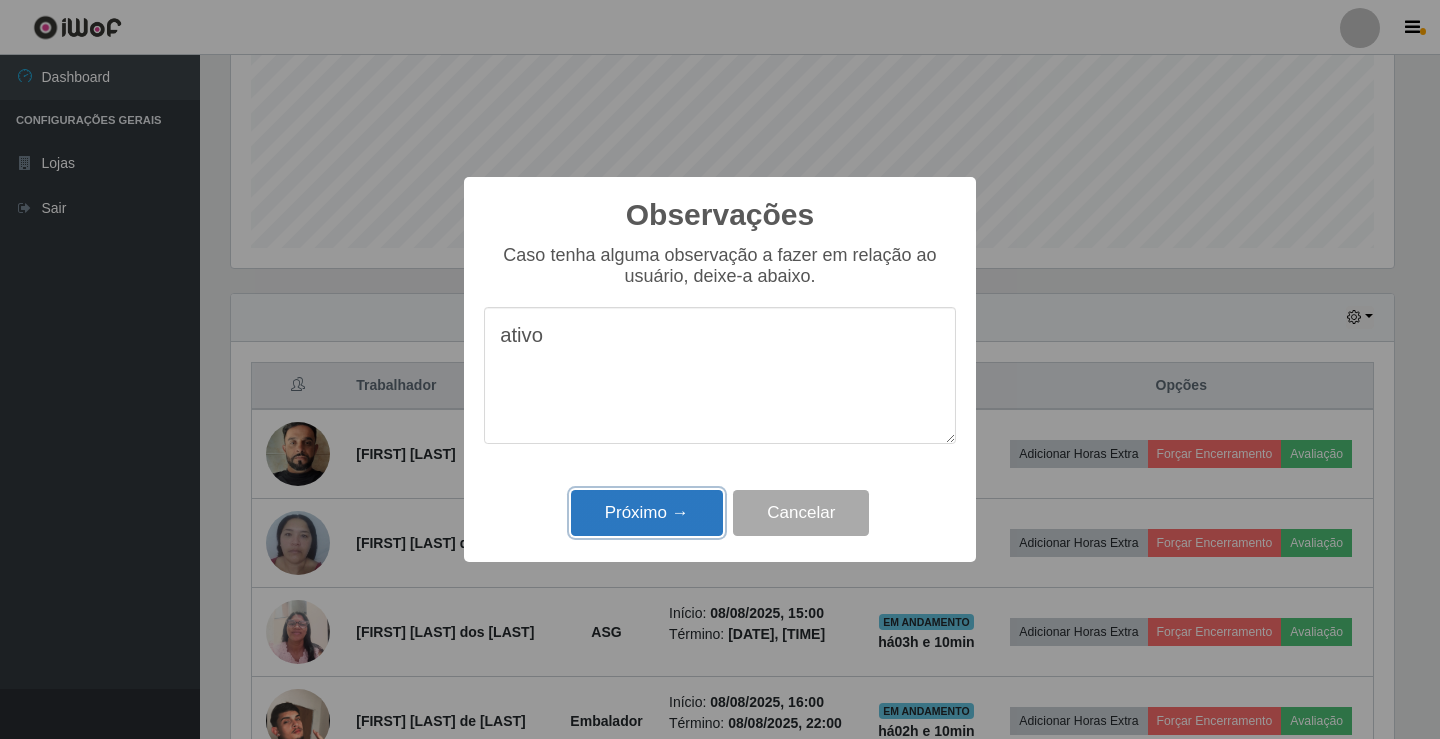 click on "Próximo →" at bounding box center (647, 513) 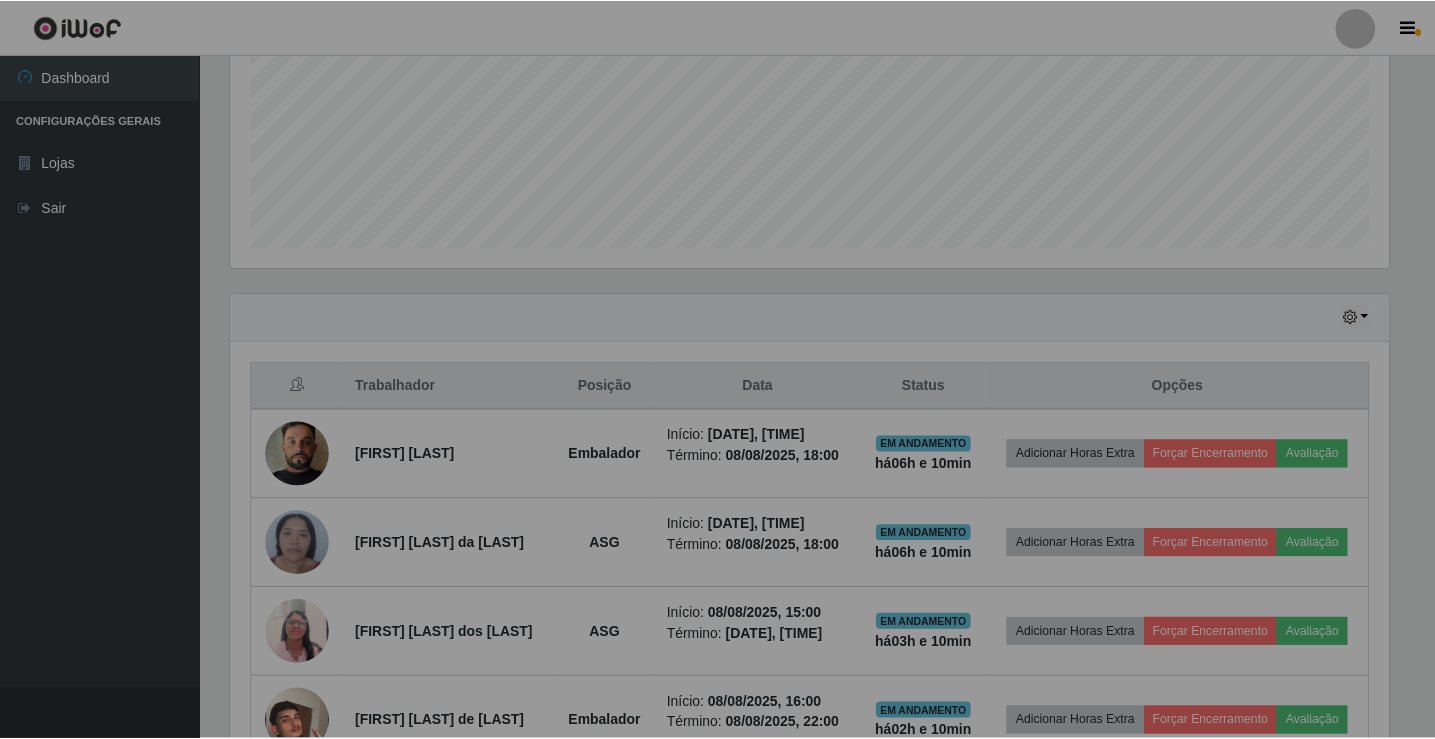 scroll, scrollTop: 999585, scrollLeft: 998827, axis: both 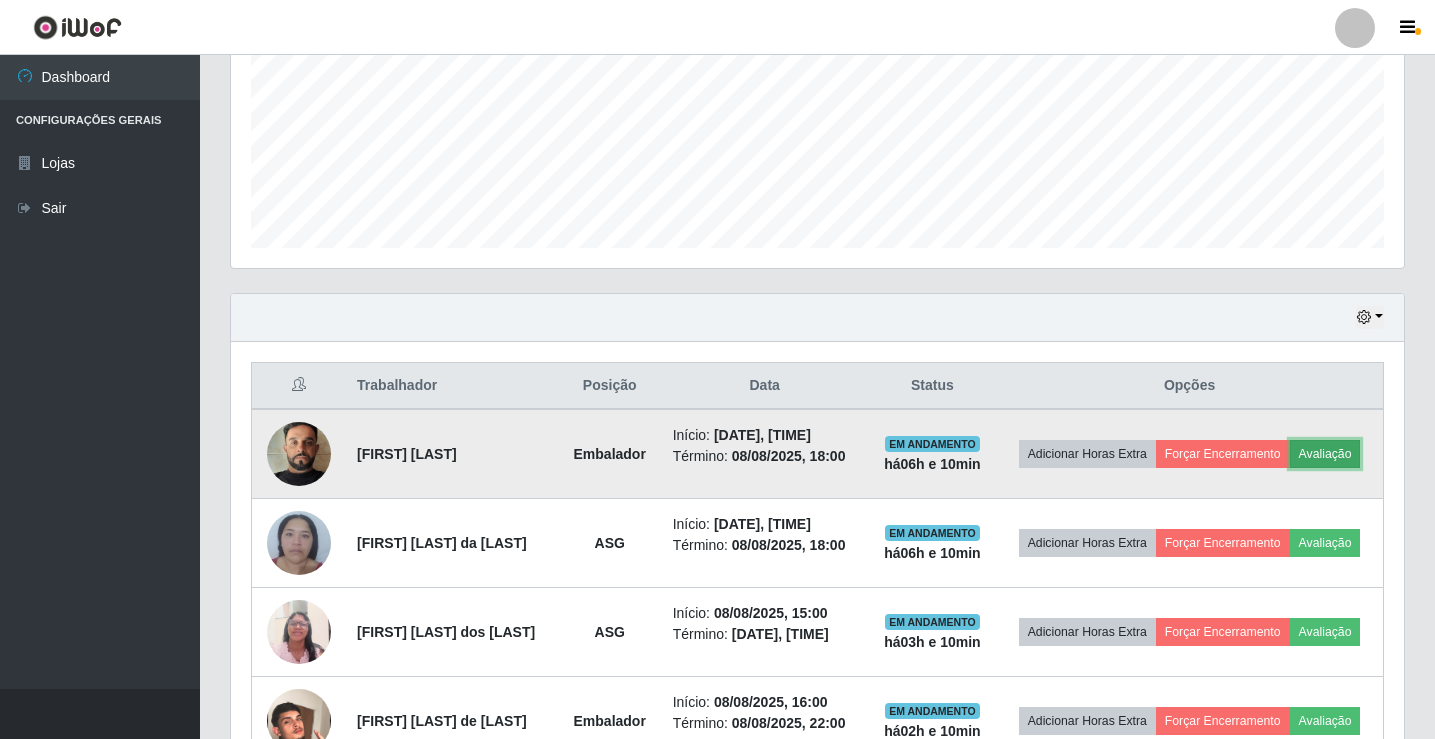 click on "Avaliação" at bounding box center [1325, 454] 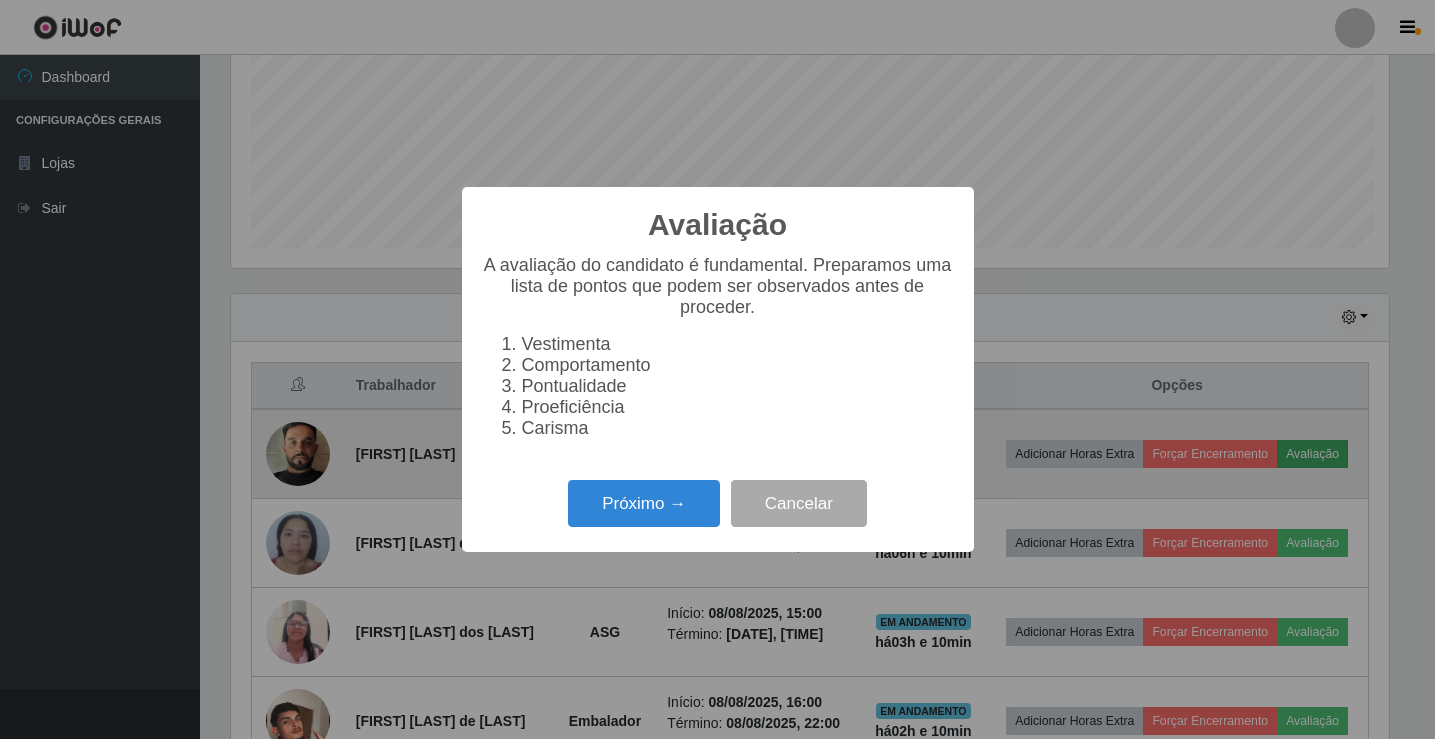 scroll, scrollTop: 999585, scrollLeft: 998837, axis: both 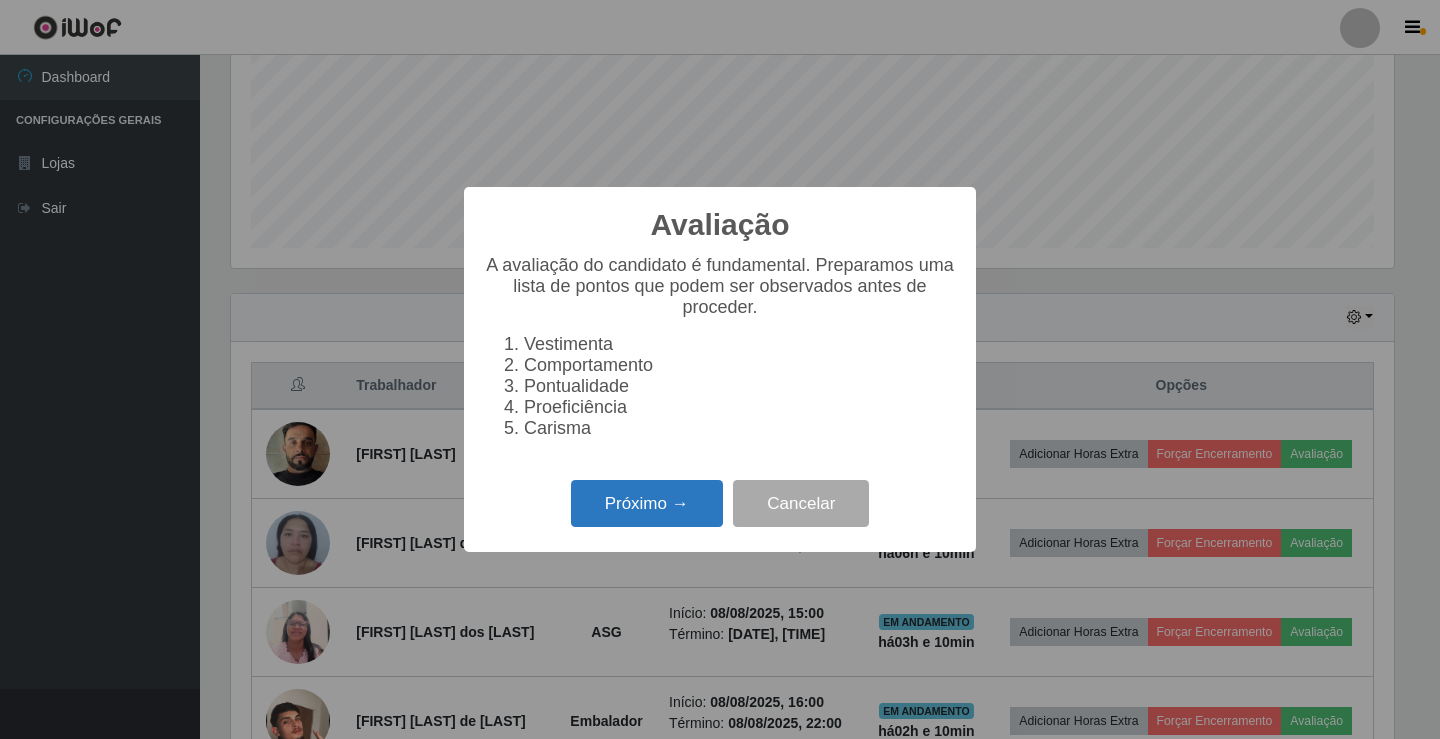 click on "Próximo →" at bounding box center (647, 503) 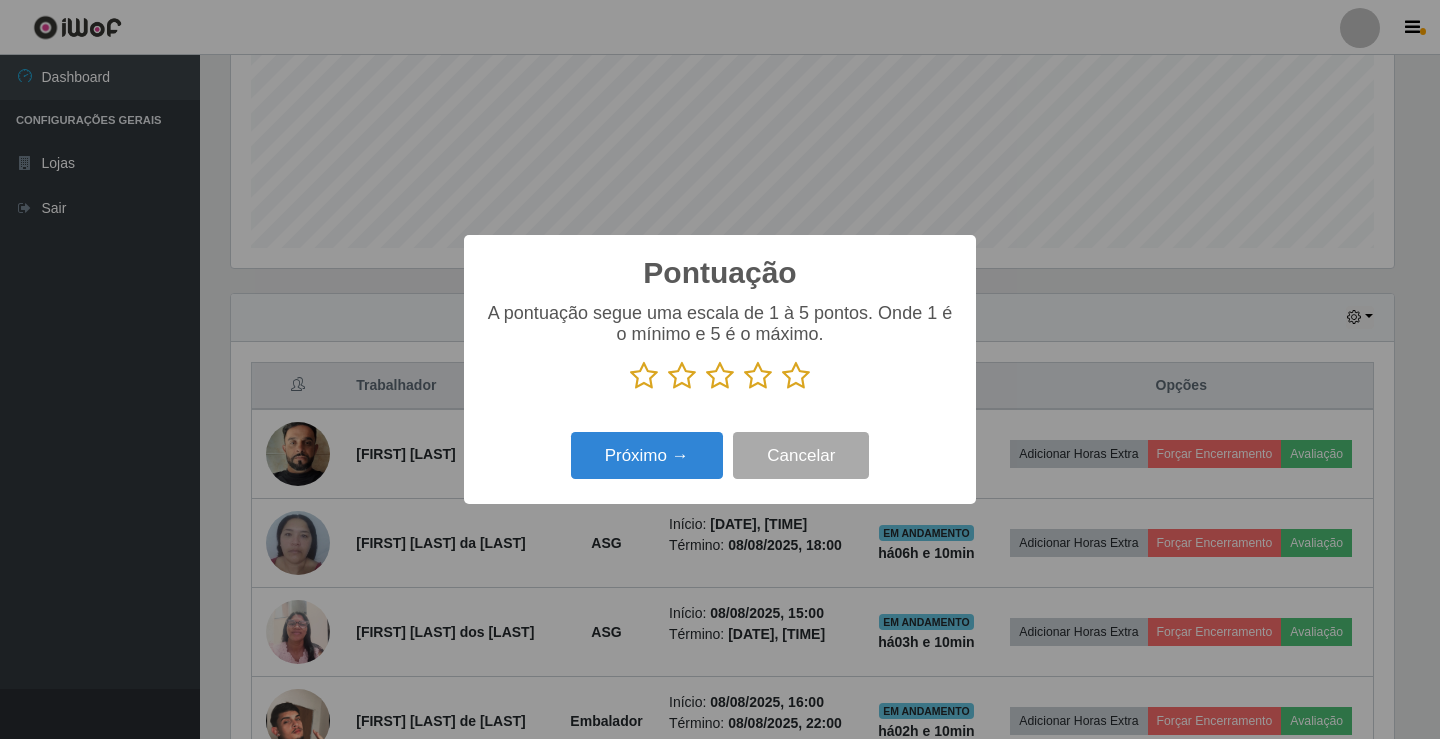 click at bounding box center (758, 376) 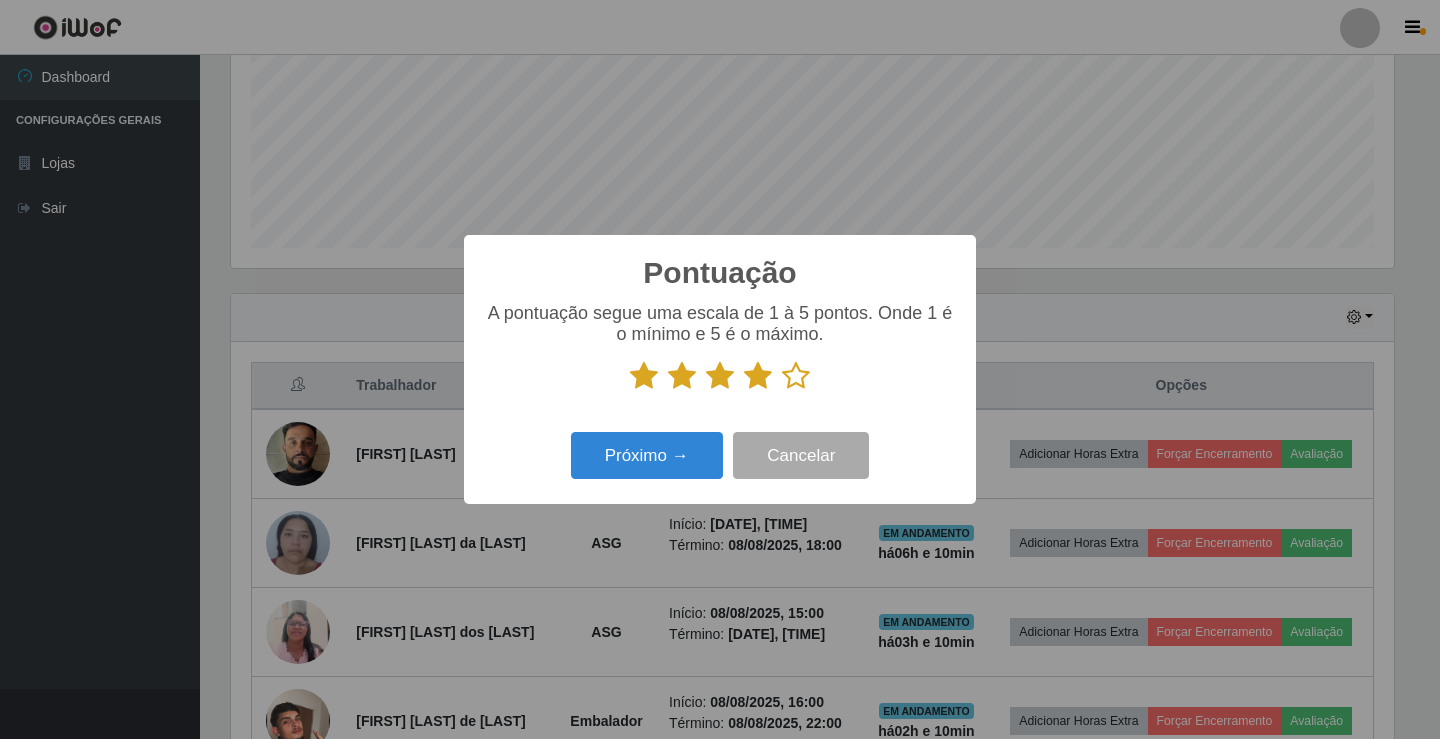 click on "Pontuação × A pontuação segue uma escala de 1 à 5 pontos.
Onde 1 é o mínimo e 5 é o máximo.
Próximo → Cancelar" at bounding box center (720, 369) 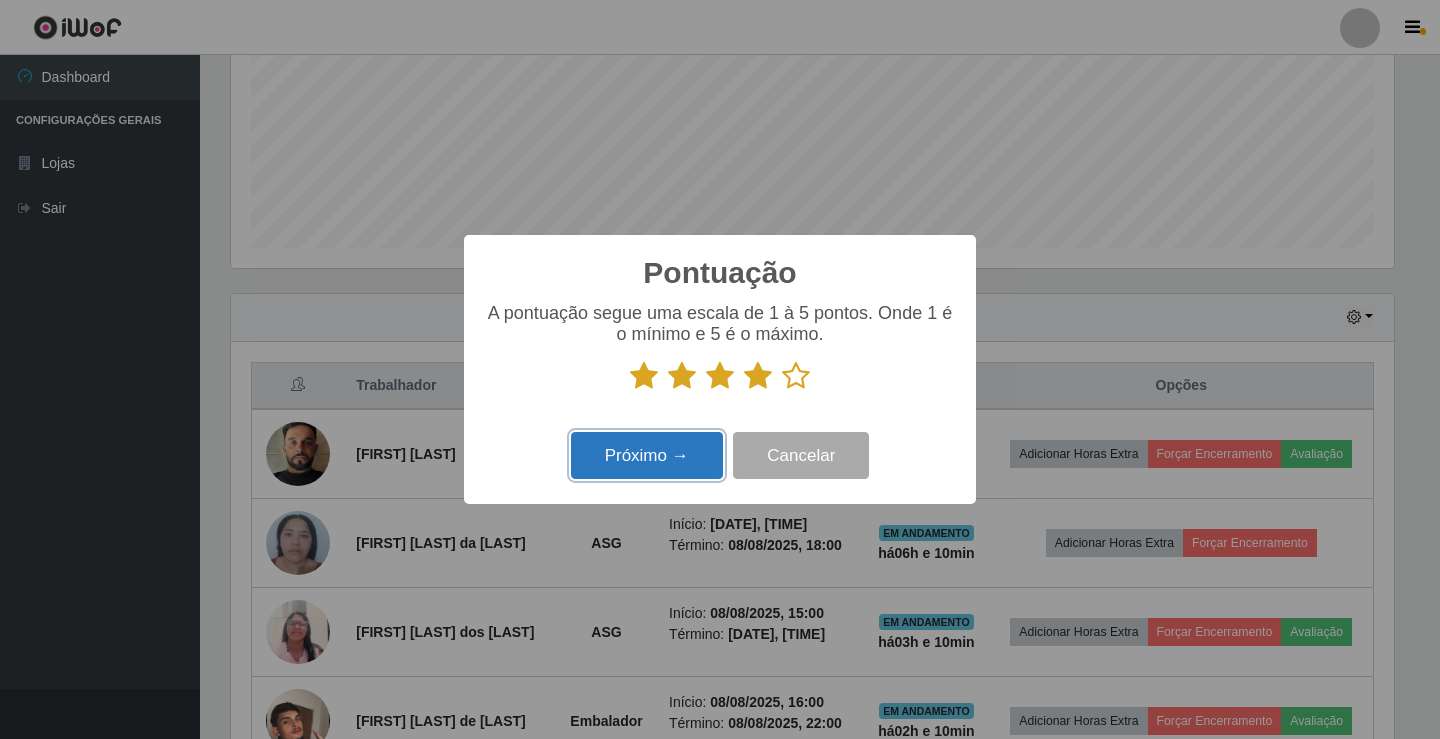 click on "Próximo →" at bounding box center (647, 455) 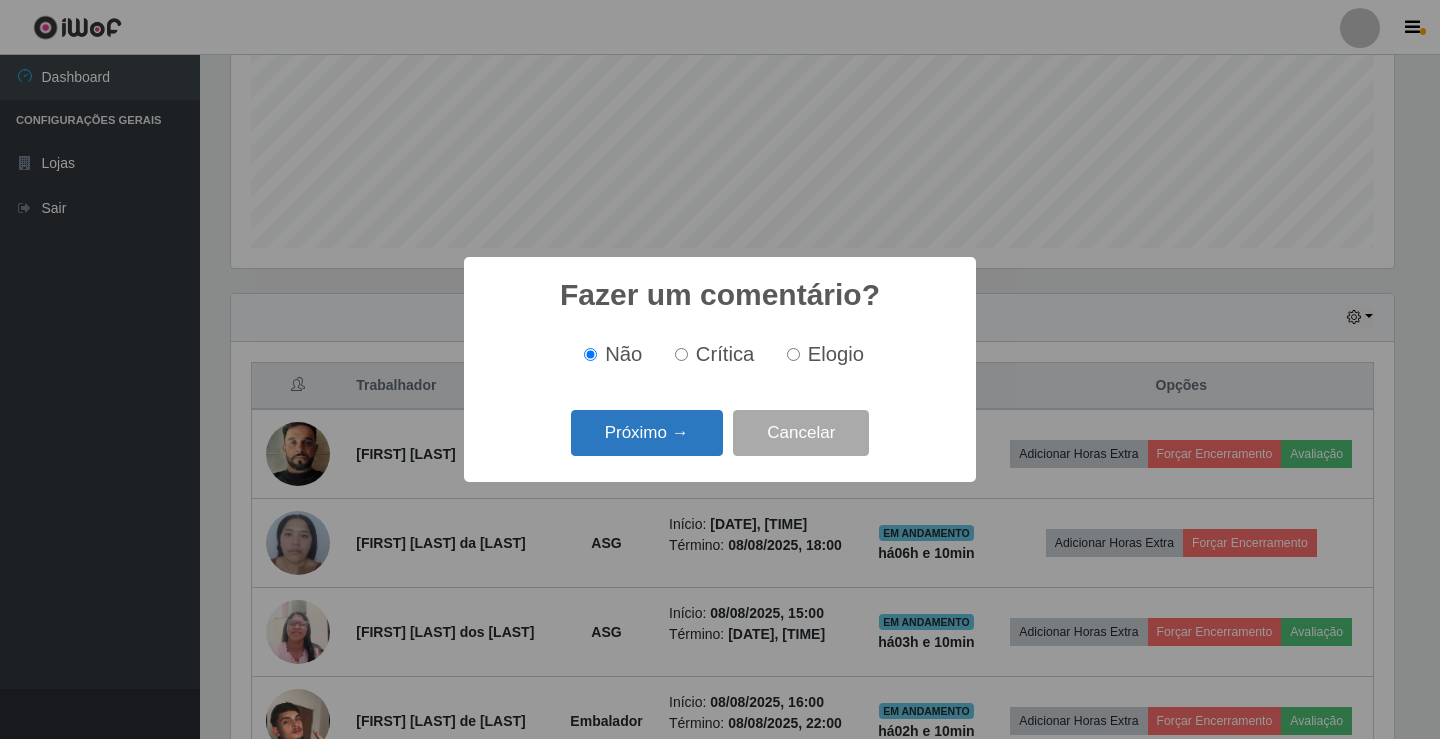 click on "Próximo →" at bounding box center [647, 433] 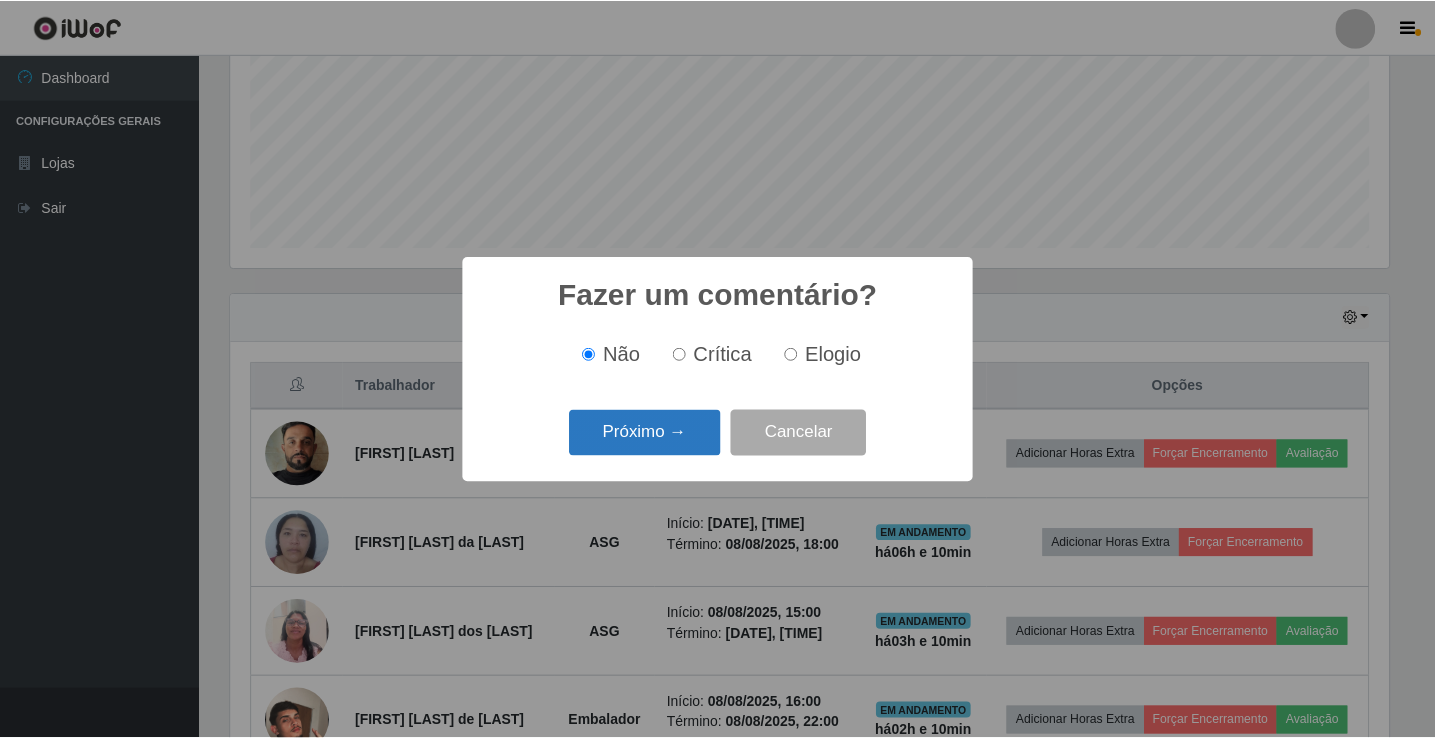 scroll, scrollTop: 999585, scrollLeft: 998837, axis: both 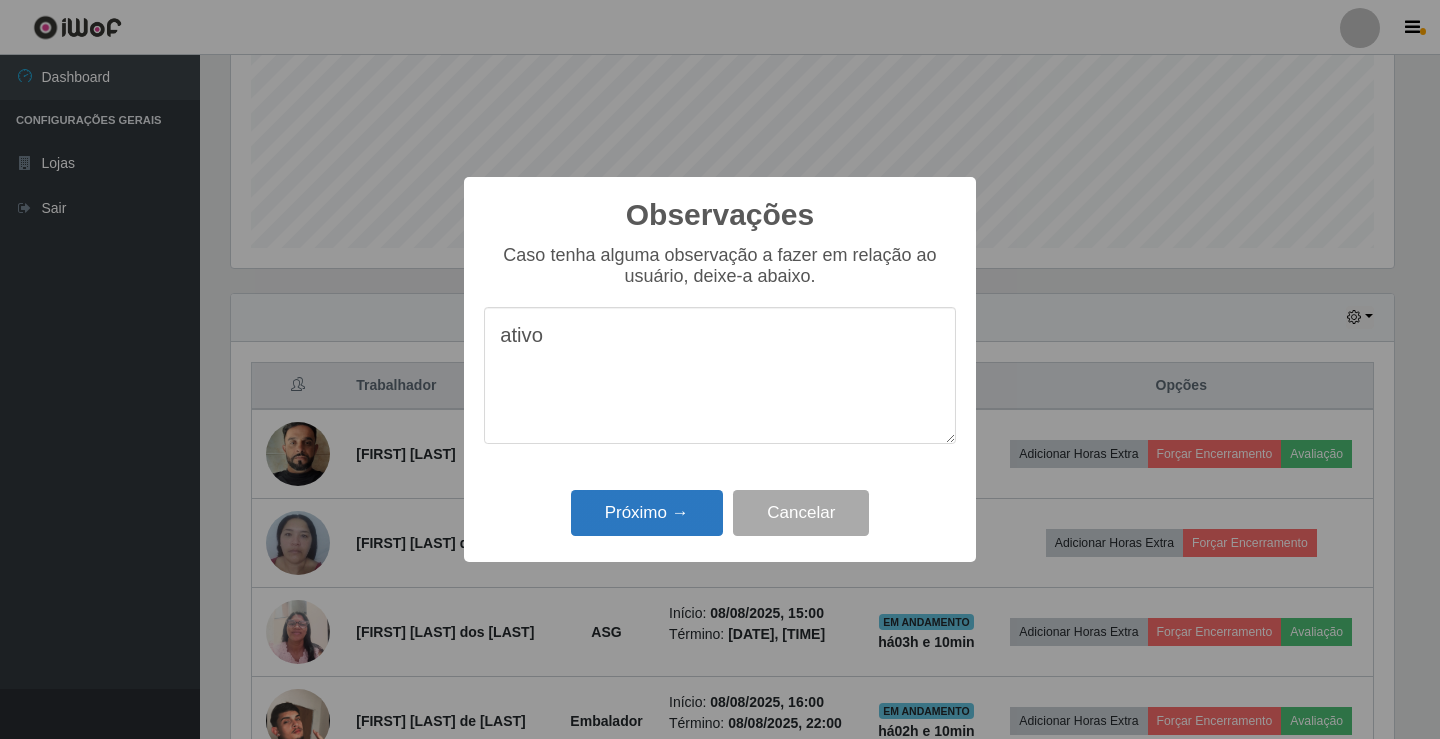 type on "ativo" 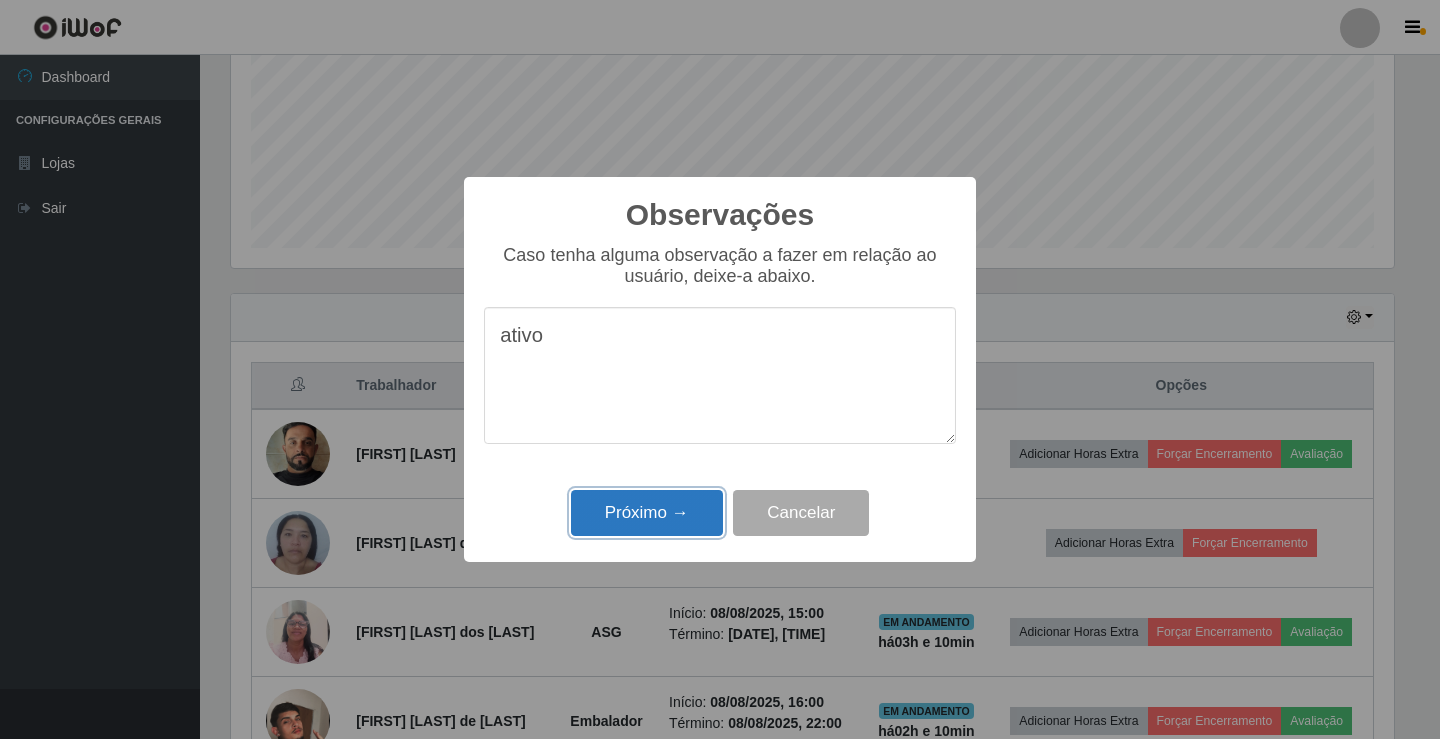 click on "Próximo →" at bounding box center [647, 513] 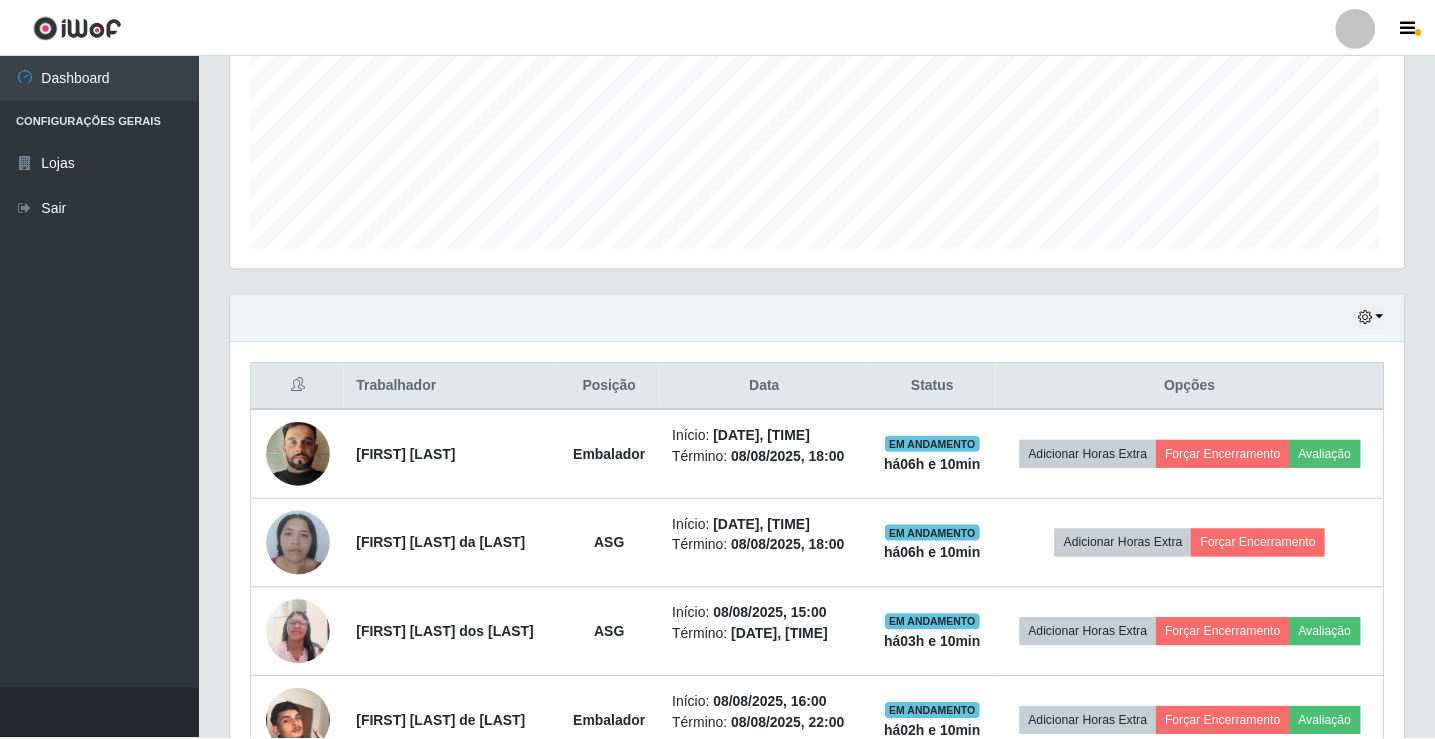 scroll, scrollTop: 999585, scrollLeft: 998827, axis: both 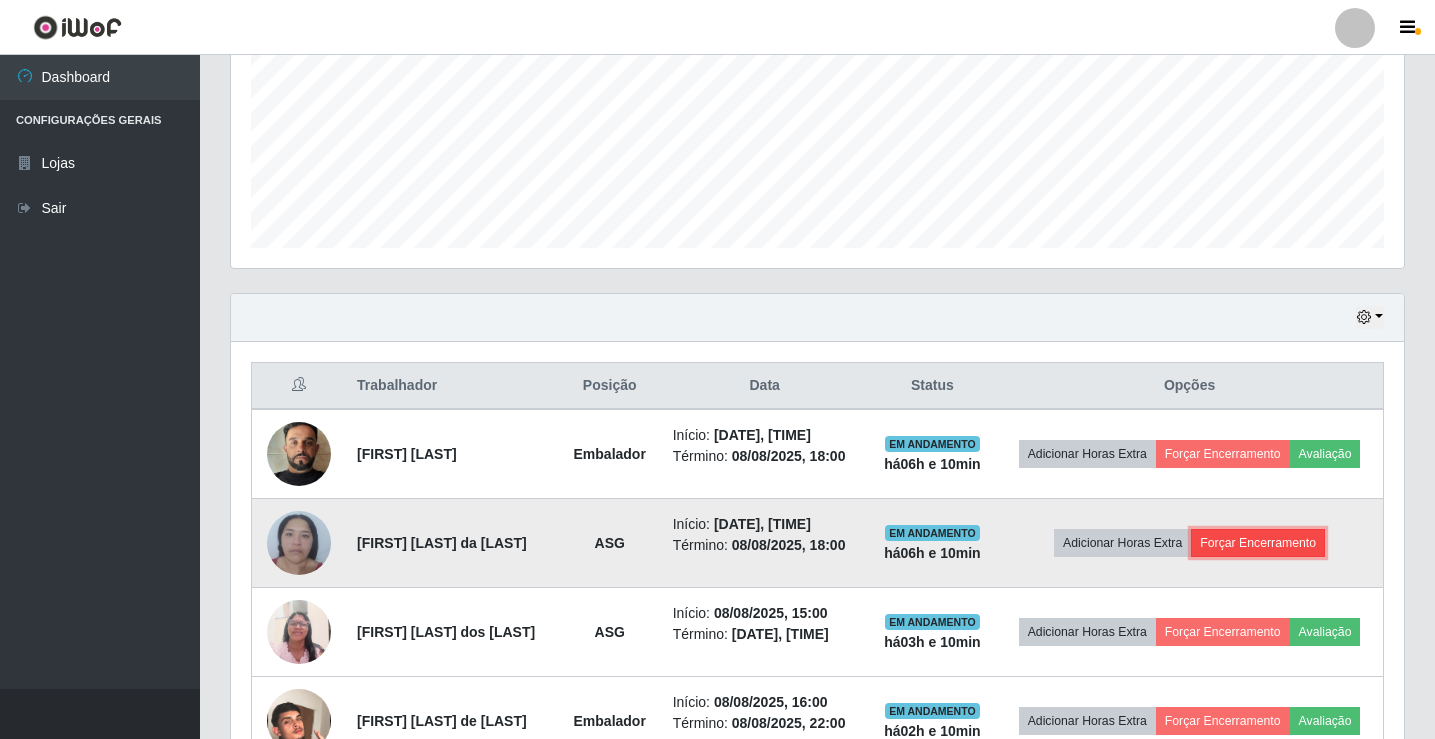 click on "Forçar Encerramento" at bounding box center [1258, 543] 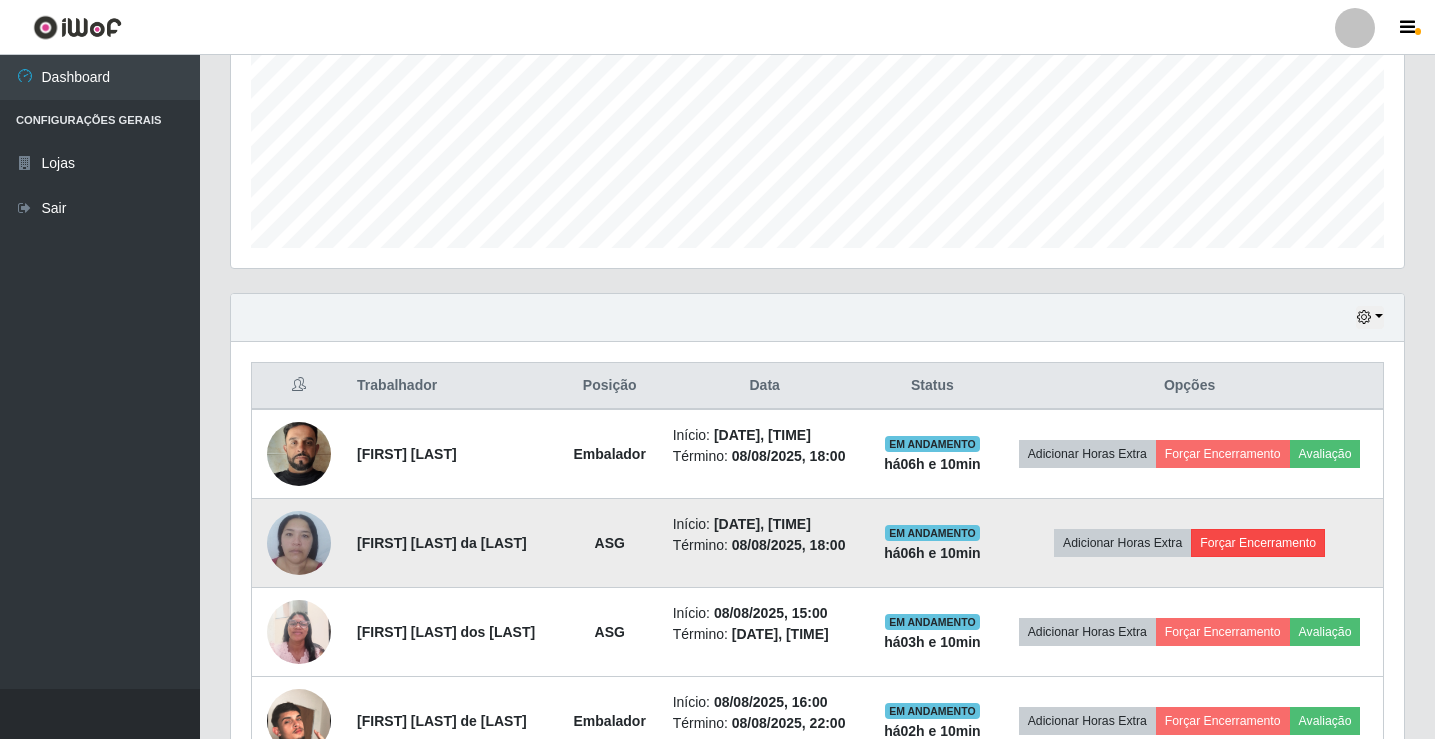 scroll, scrollTop: 999585, scrollLeft: 998837, axis: both 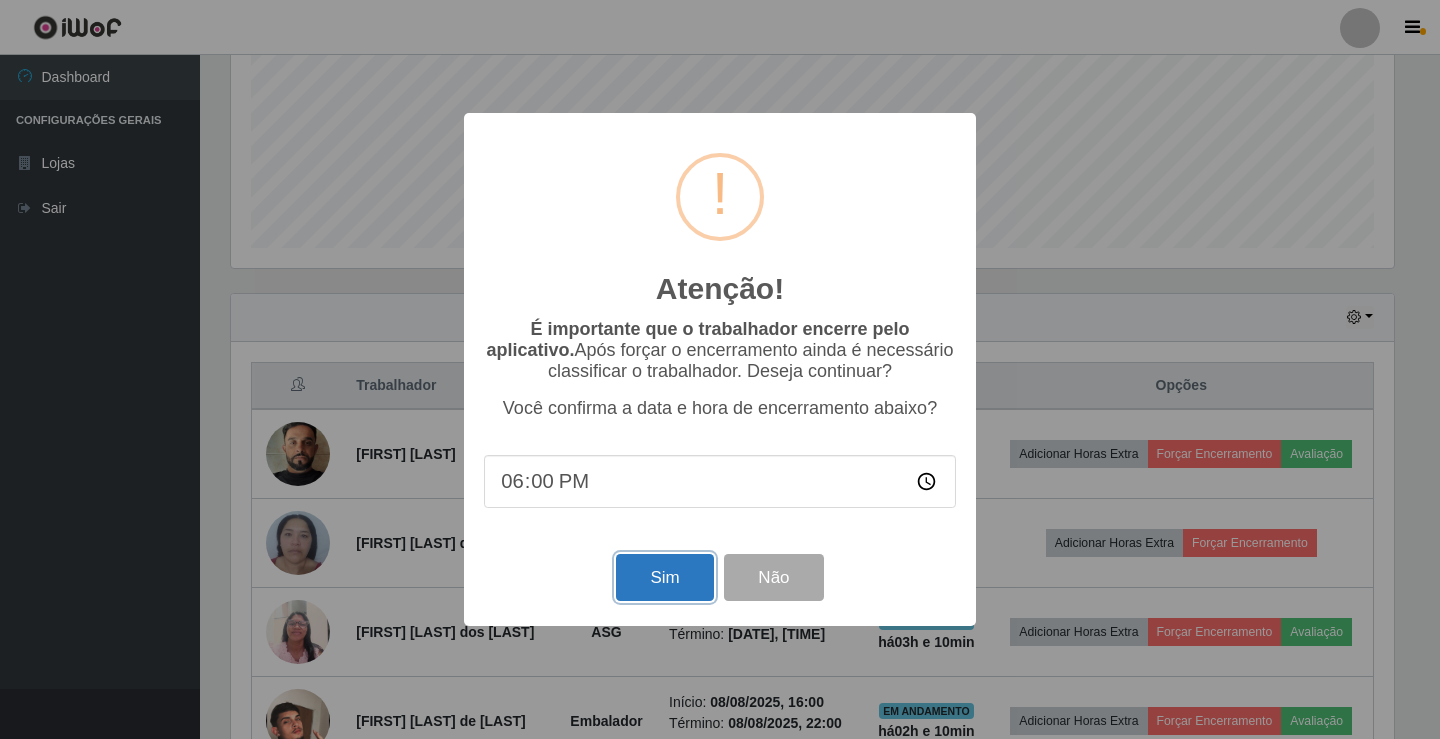 click on "Sim" at bounding box center (664, 577) 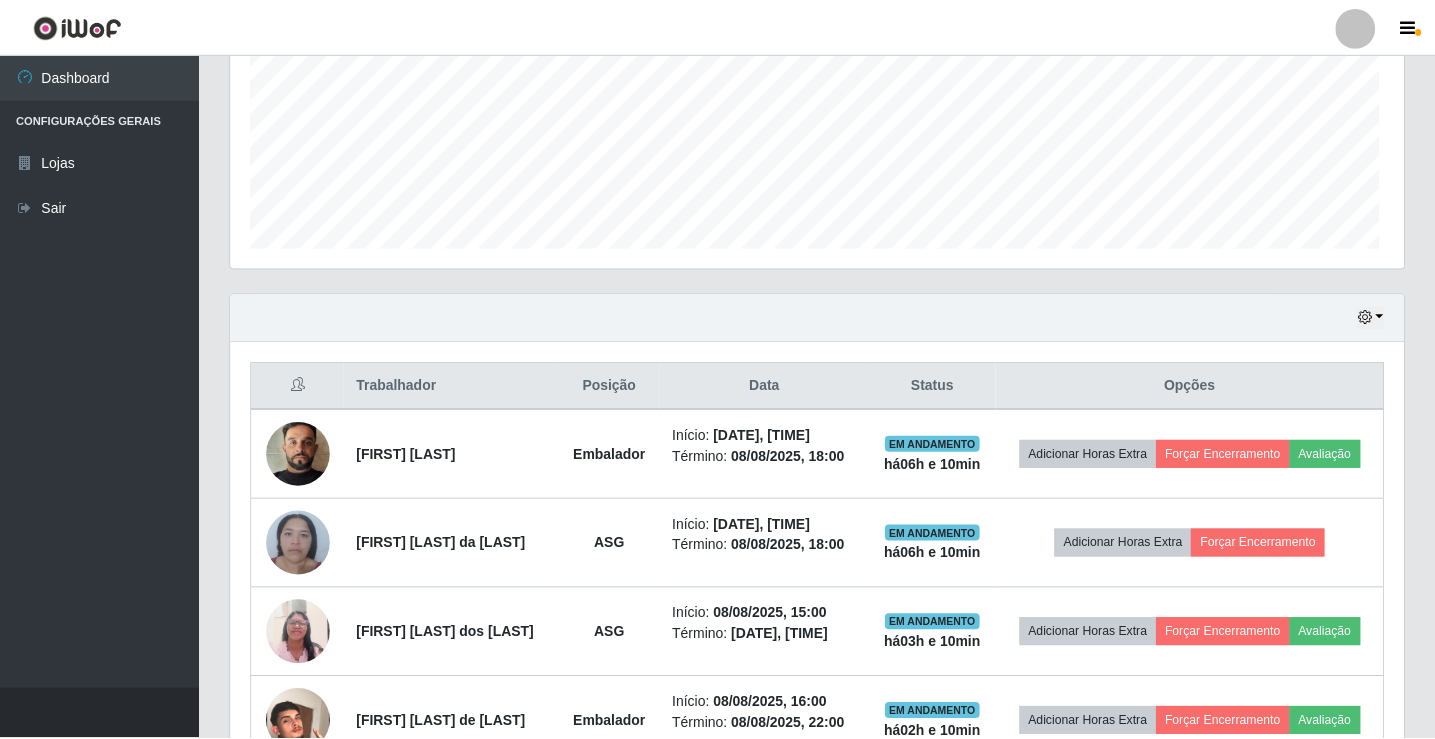 scroll, scrollTop: 999585, scrollLeft: 998827, axis: both 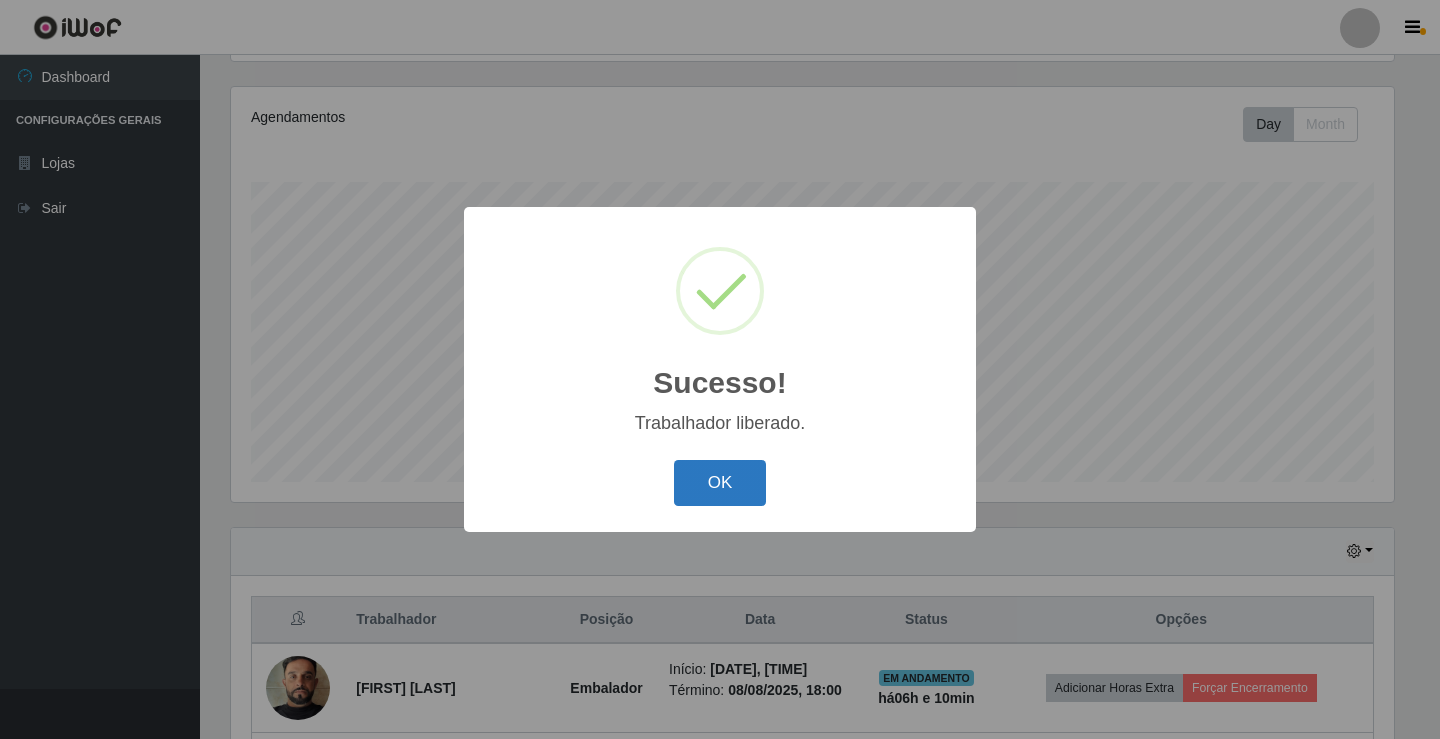 click on "OK" at bounding box center (720, 483) 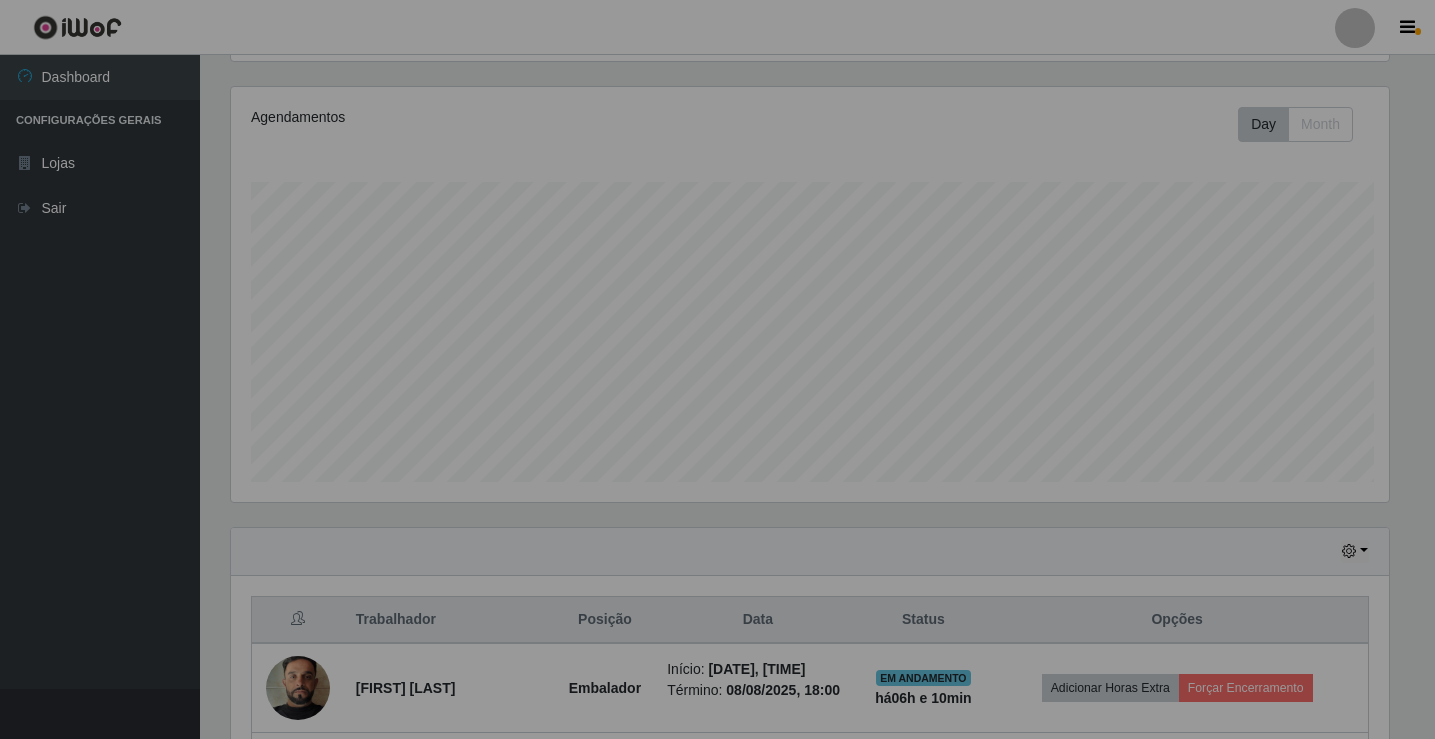 scroll, scrollTop: 999585, scrollLeft: 998827, axis: both 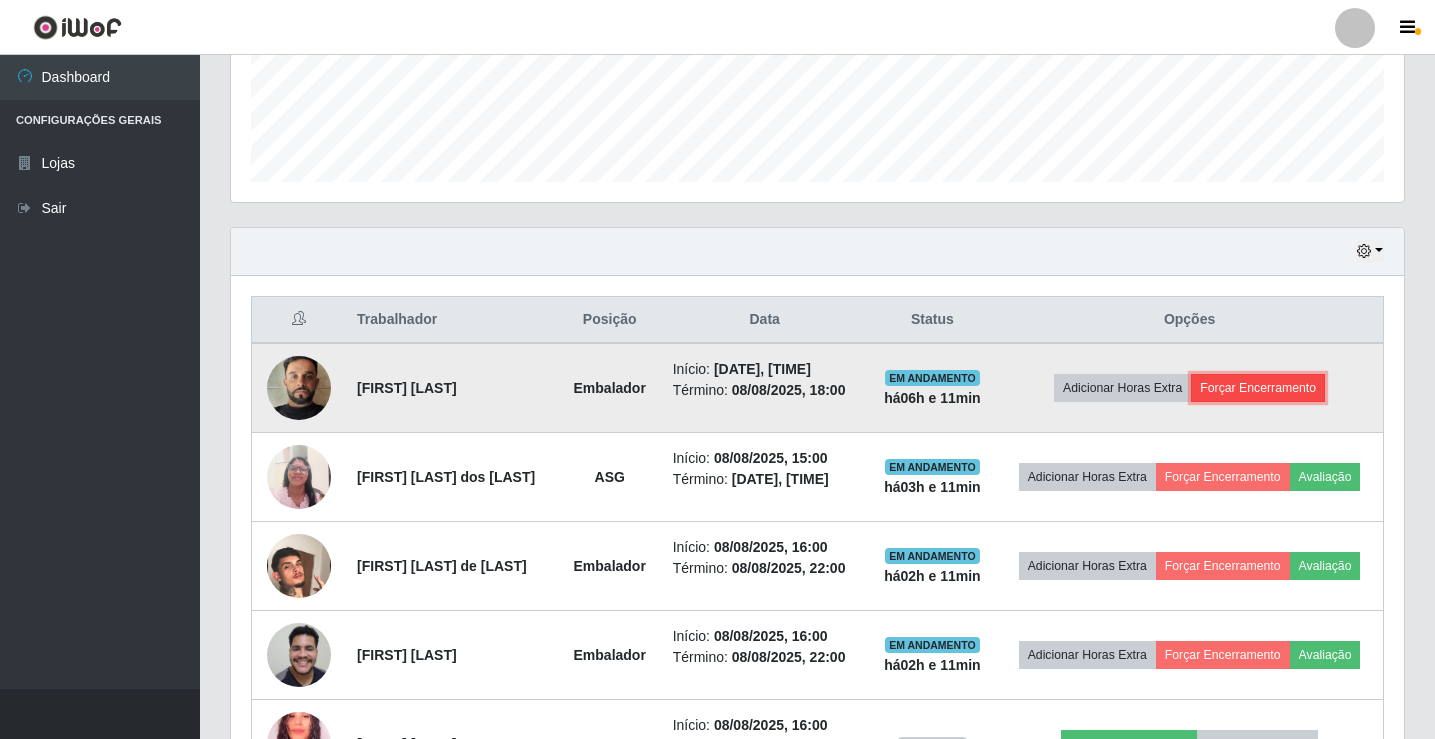 click on "Forçar Encerramento" at bounding box center (1258, 388) 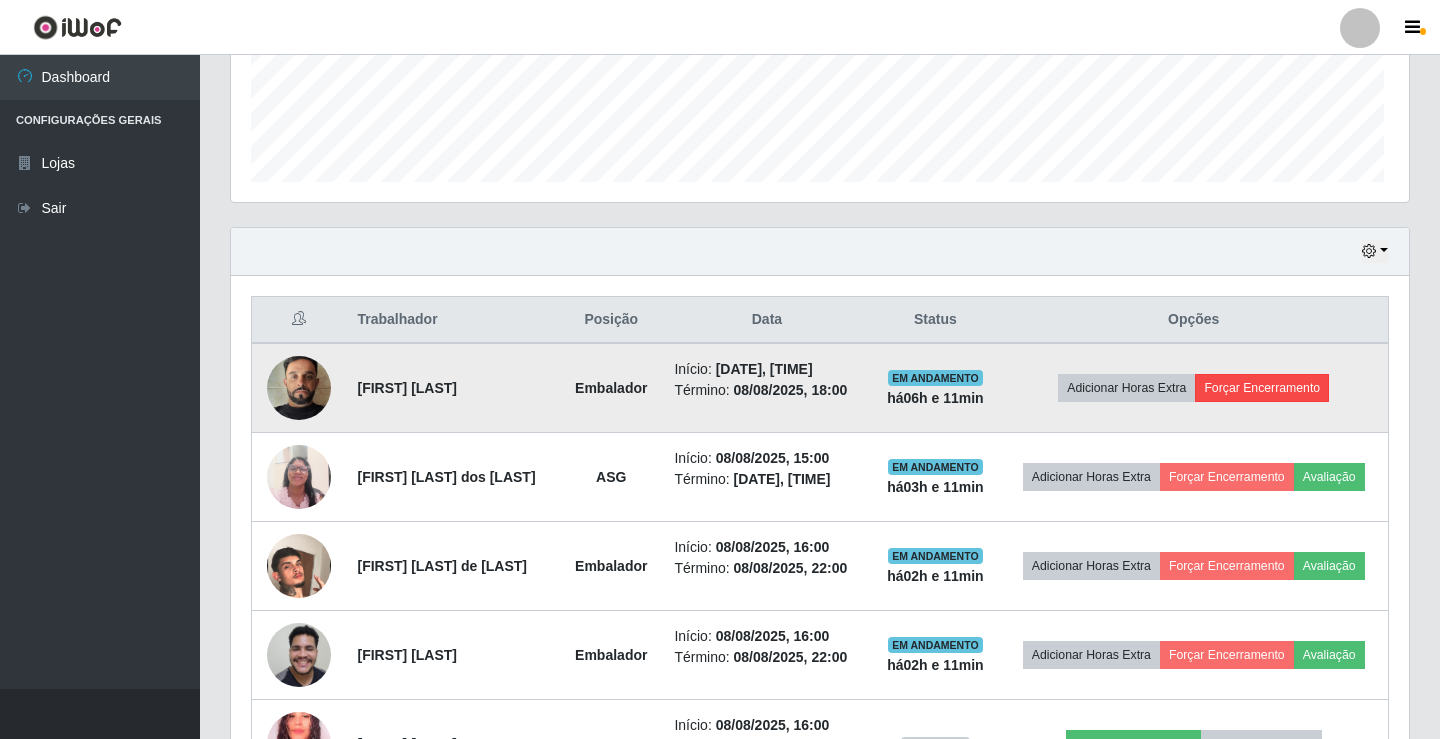 scroll, scrollTop: 999585, scrollLeft: 998837, axis: both 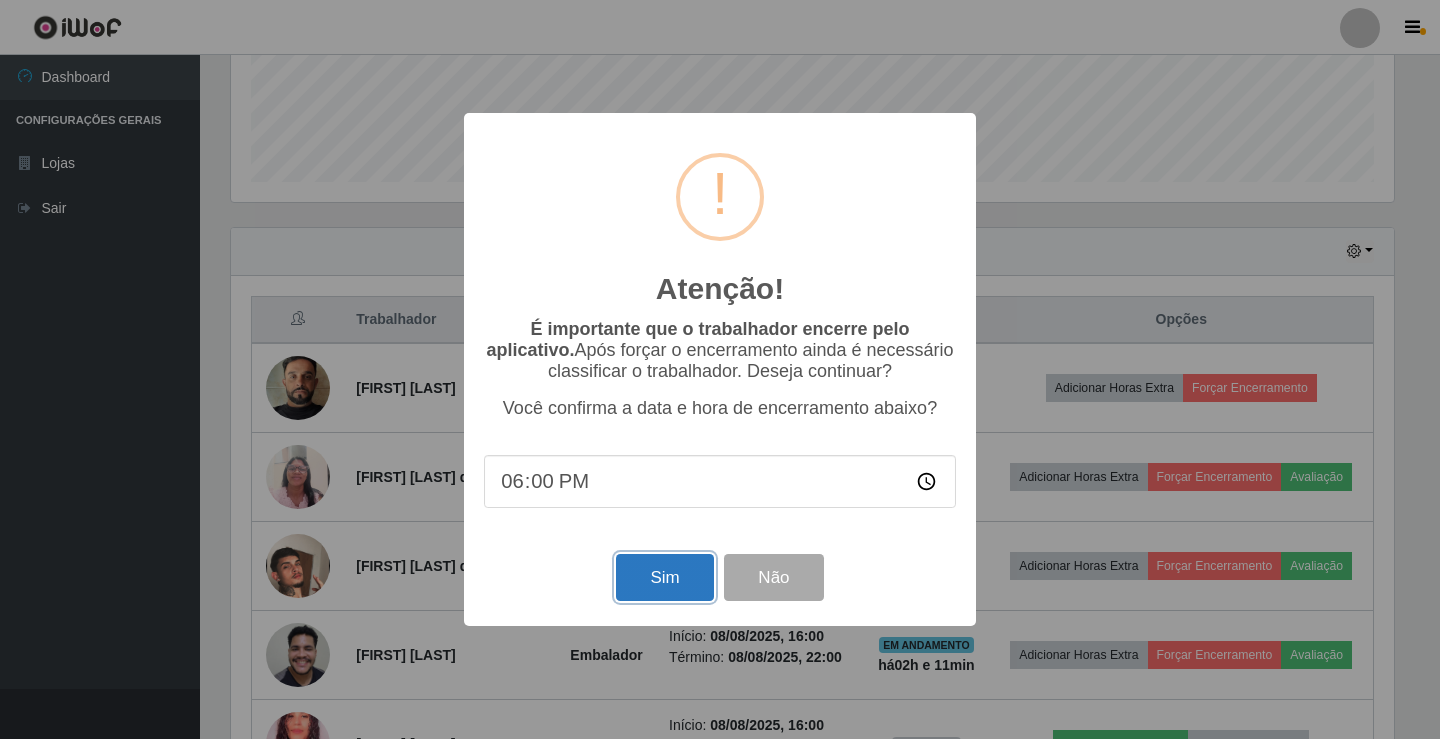 click on "Sim" at bounding box center [664, 577] 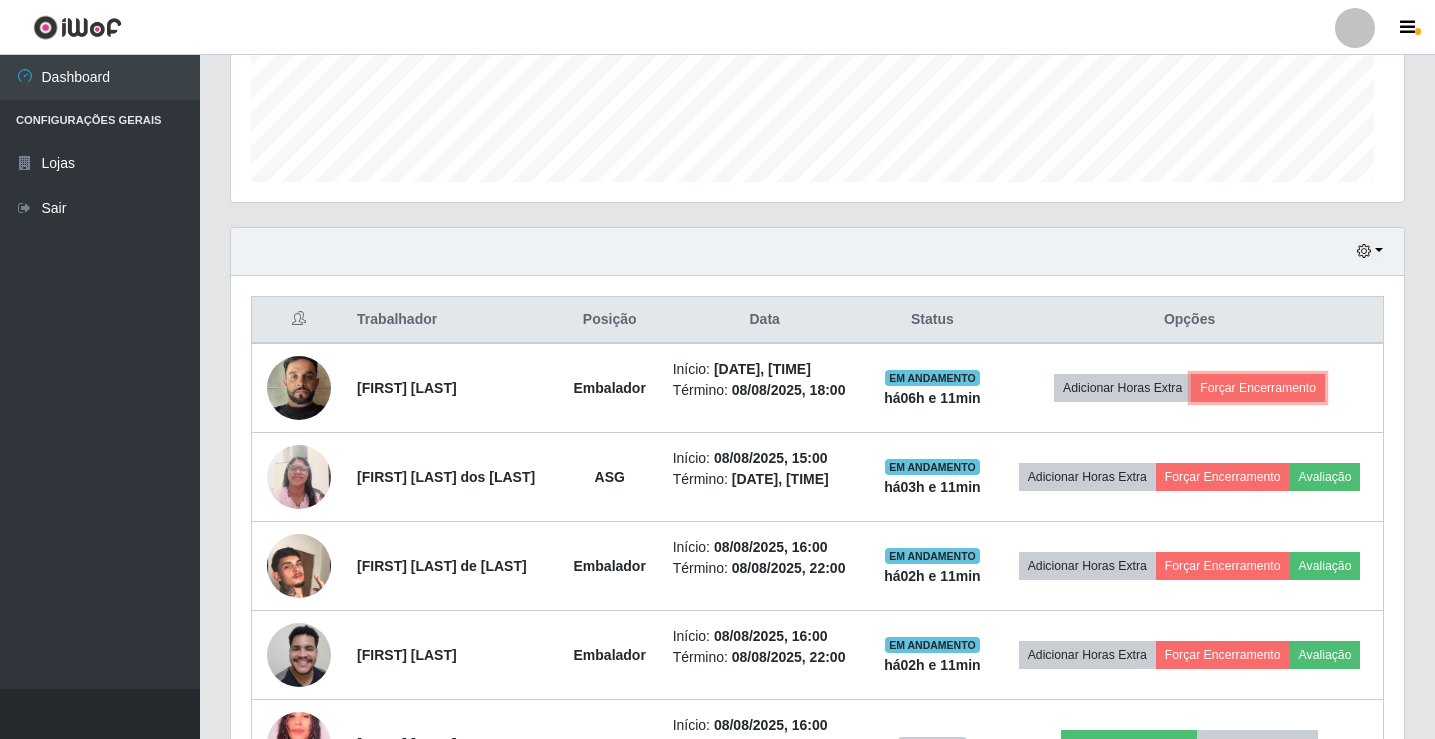scroll, scrollTop: 999585, scrollLeft: 998827, axis: both 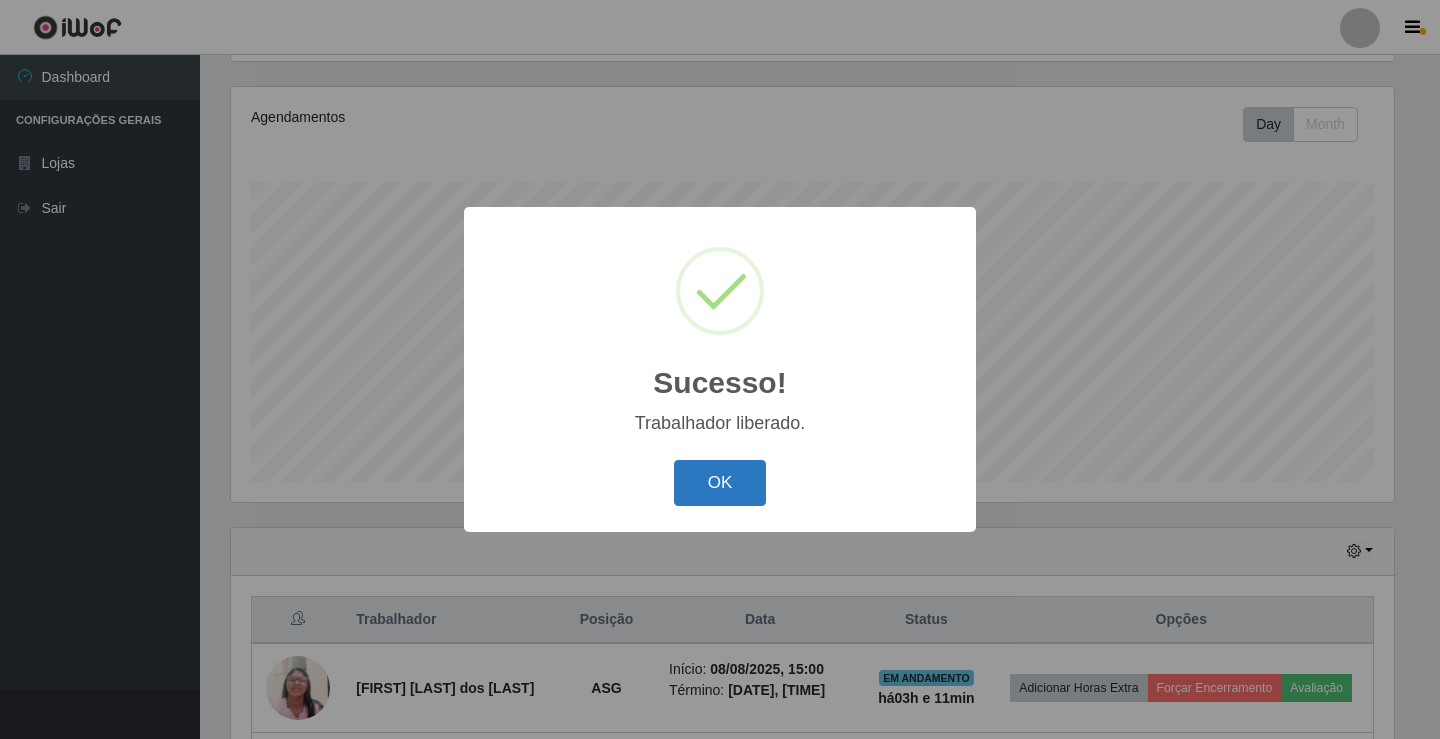 click on "OK" at bounding box center (720, 483) 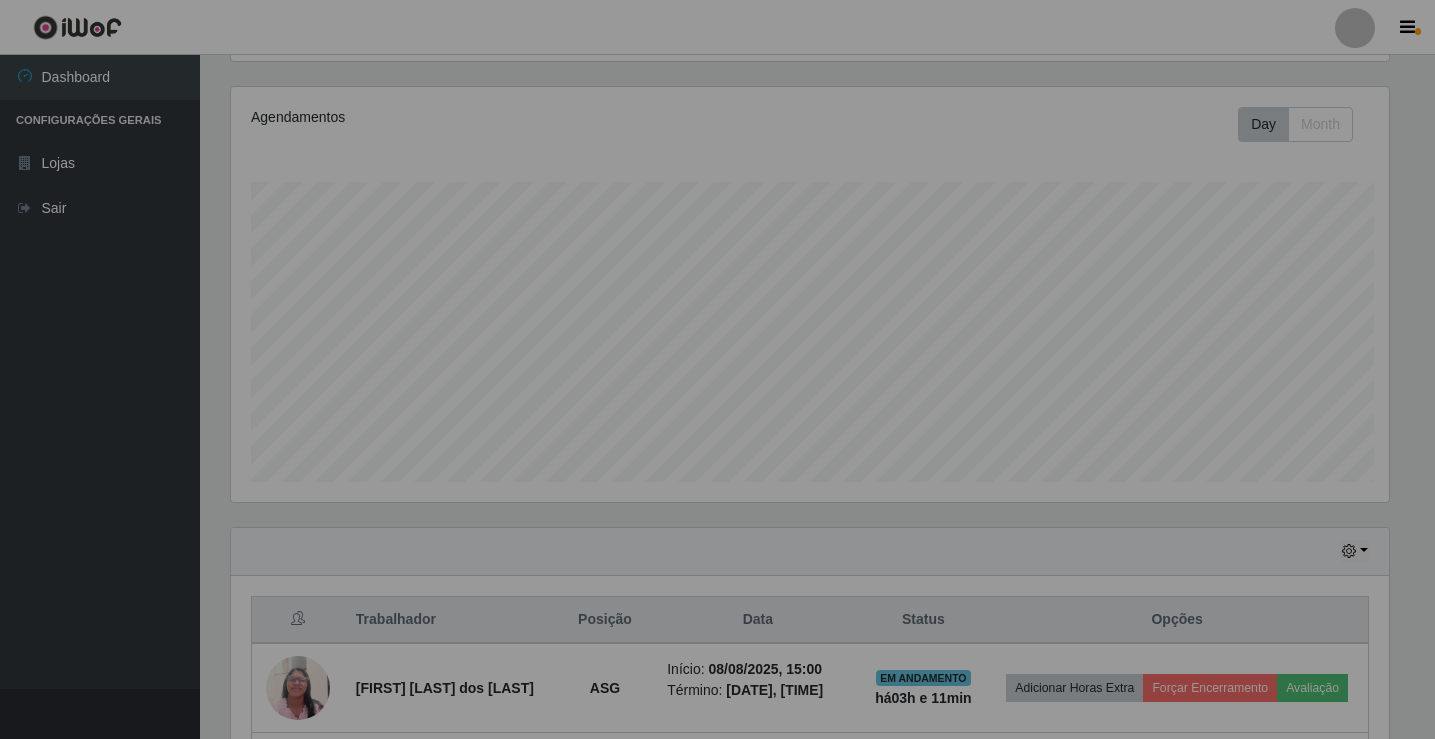 scroll 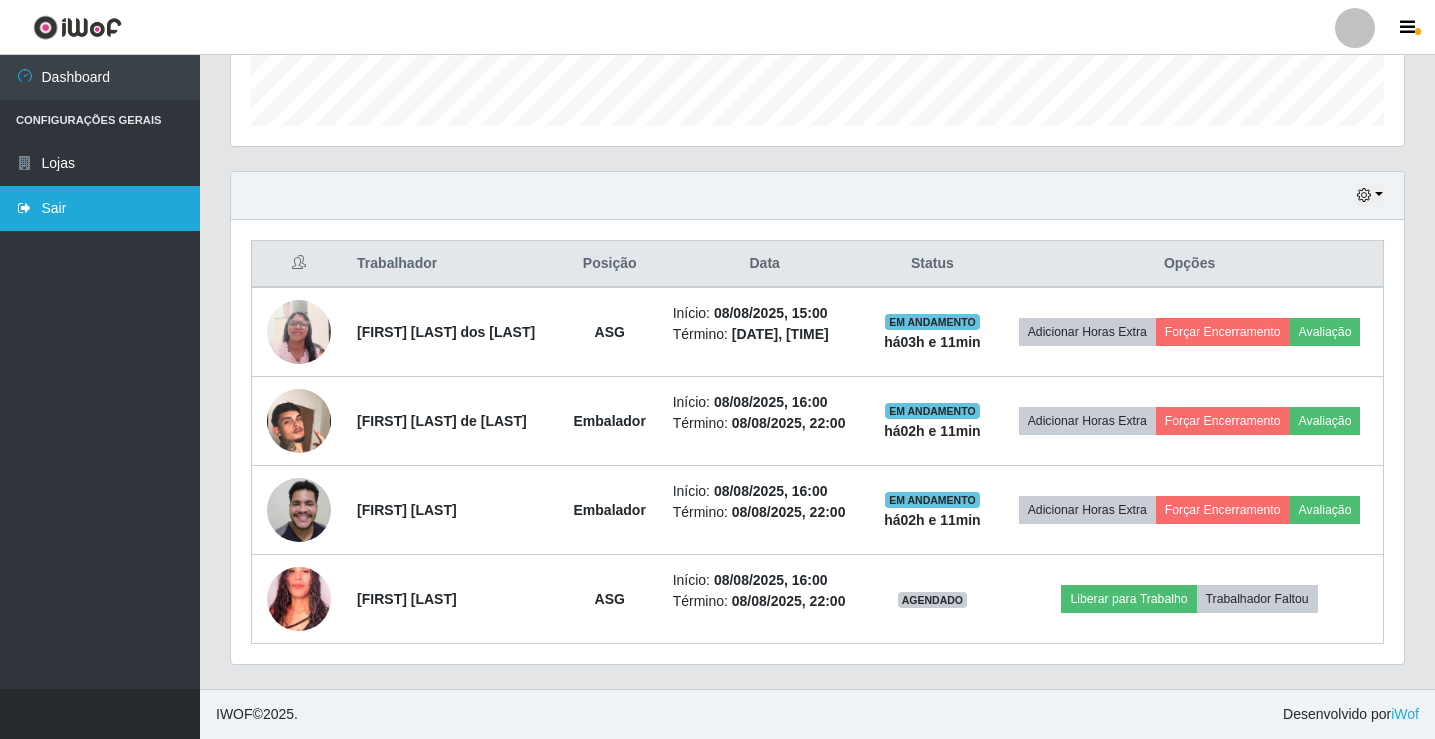 click on "Sair" at bounding box center [100, 208] 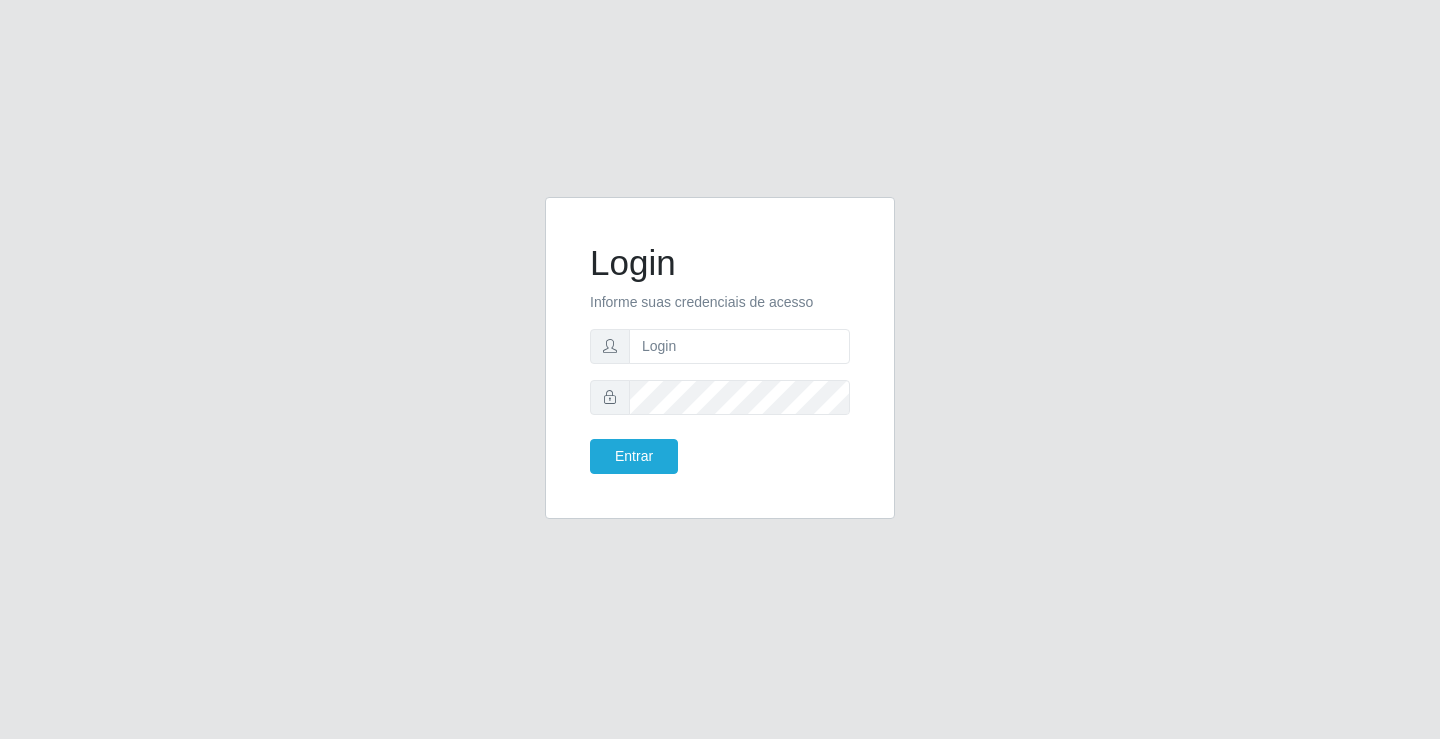 click on "Login Informe suas credenciais de acesso Entrar" at bounding box center [720, 370] 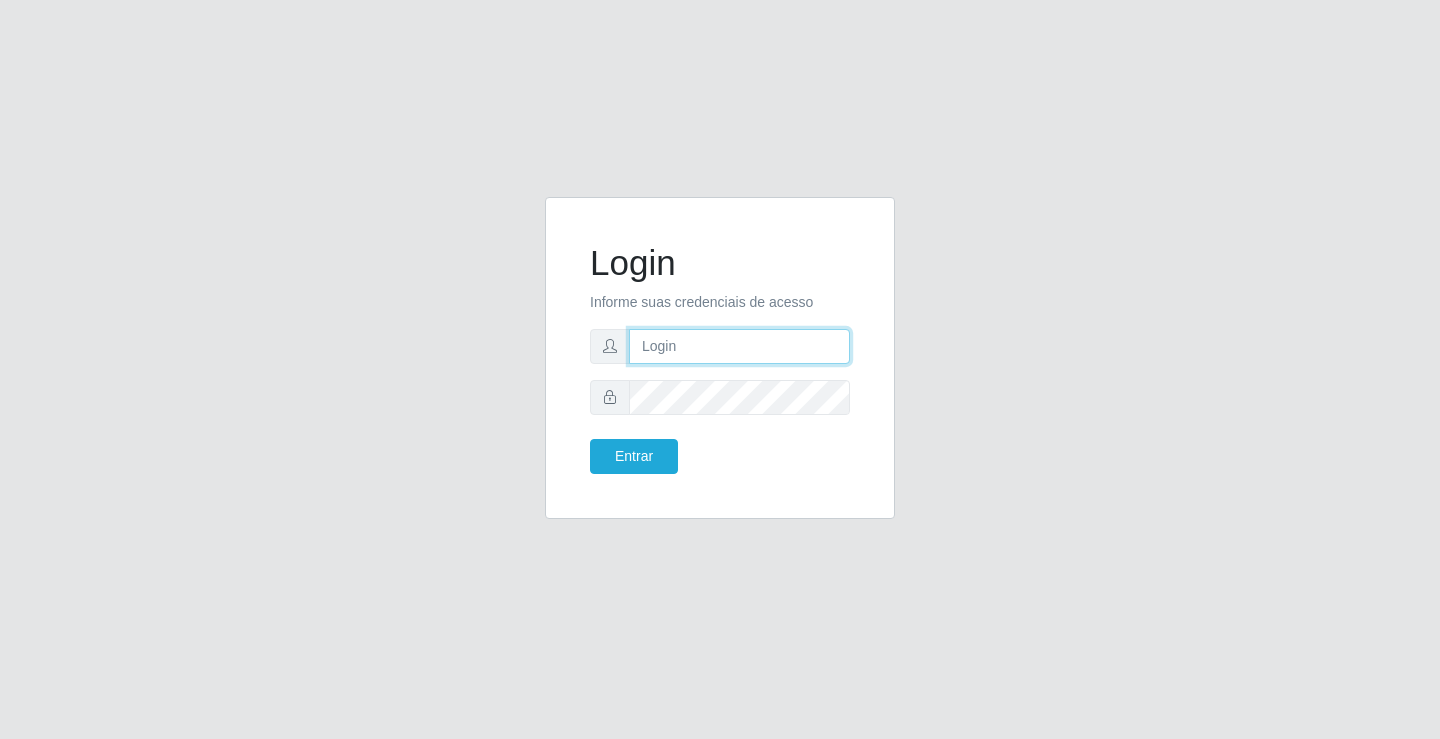 click at bounding box center [739, 346] 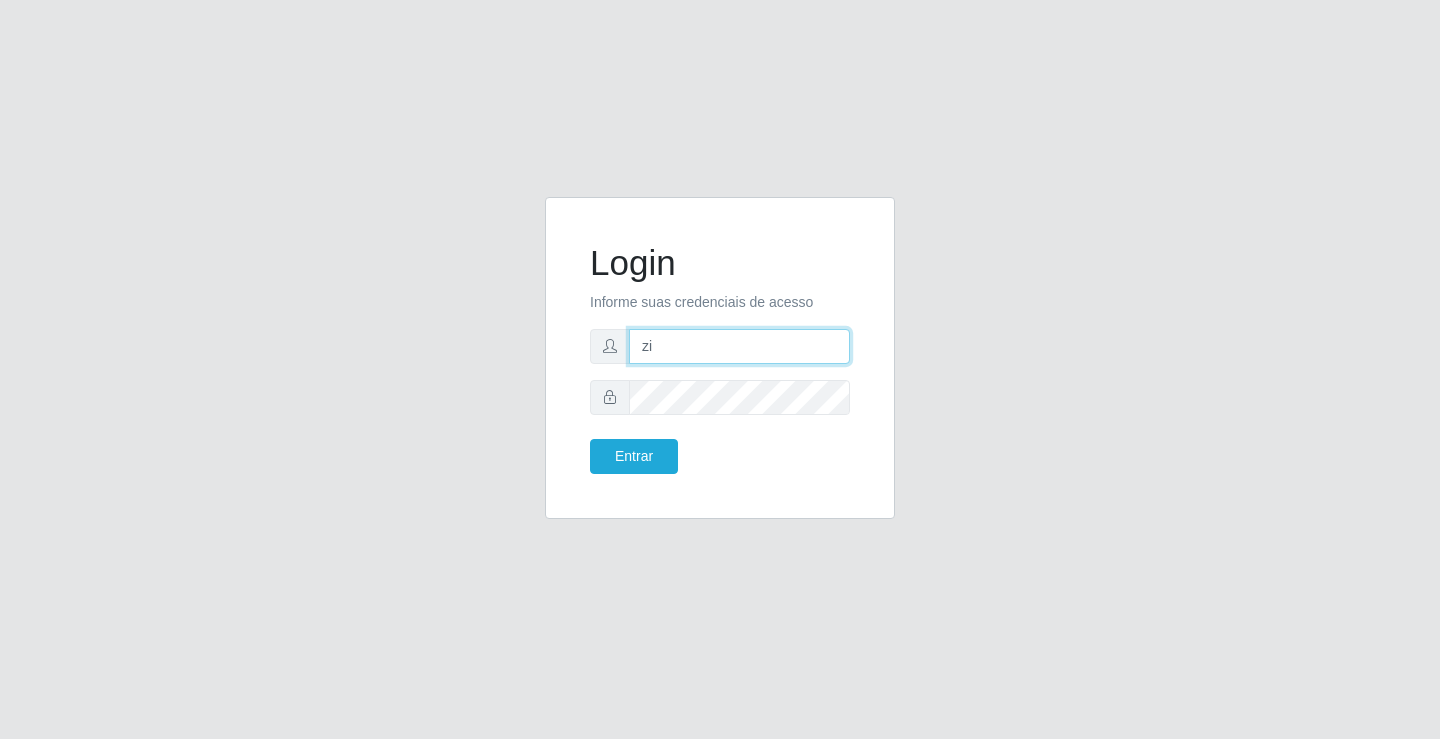 type on "[EMAIL]" 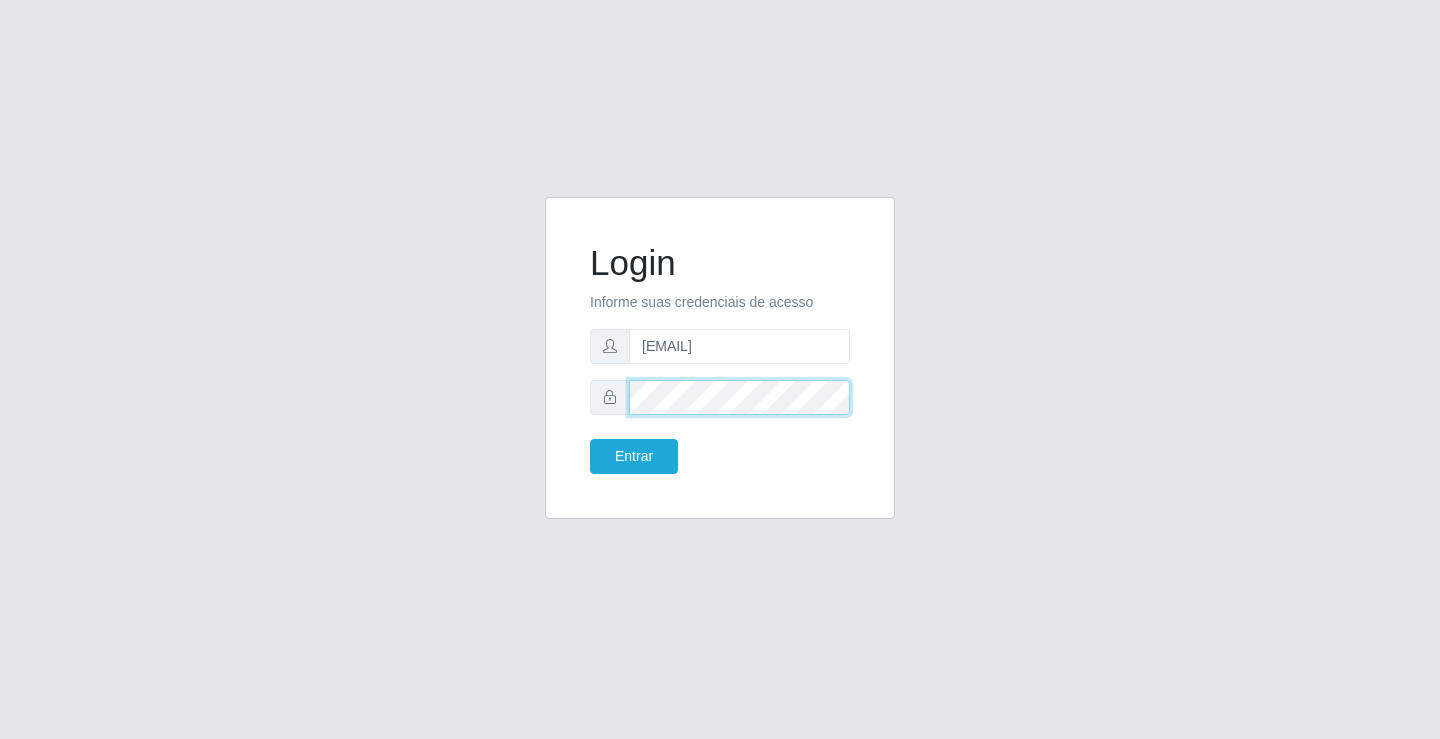 click on "Entrar" at bounding box center [634, 456] 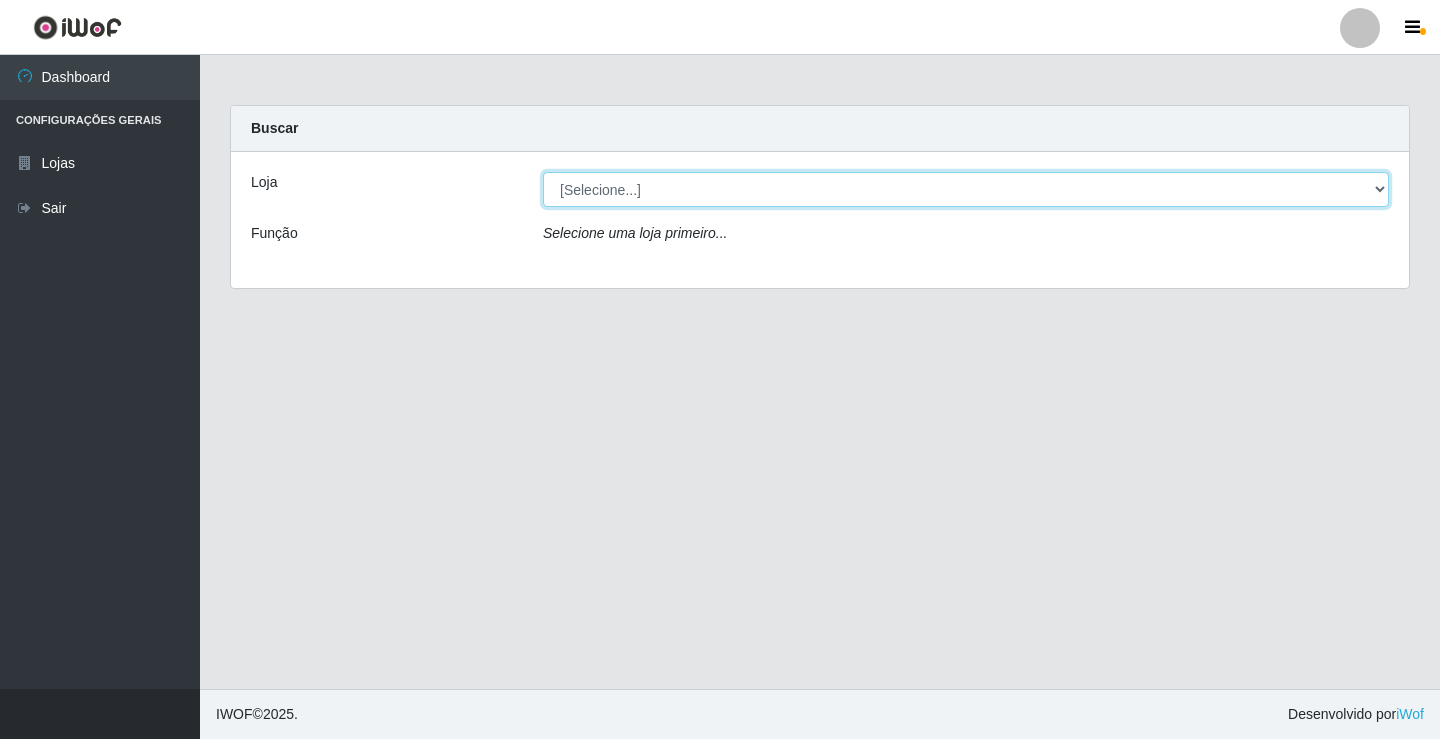 click on "[Selecione...] Ideal - Conceição" at bounding box center [966, 189] 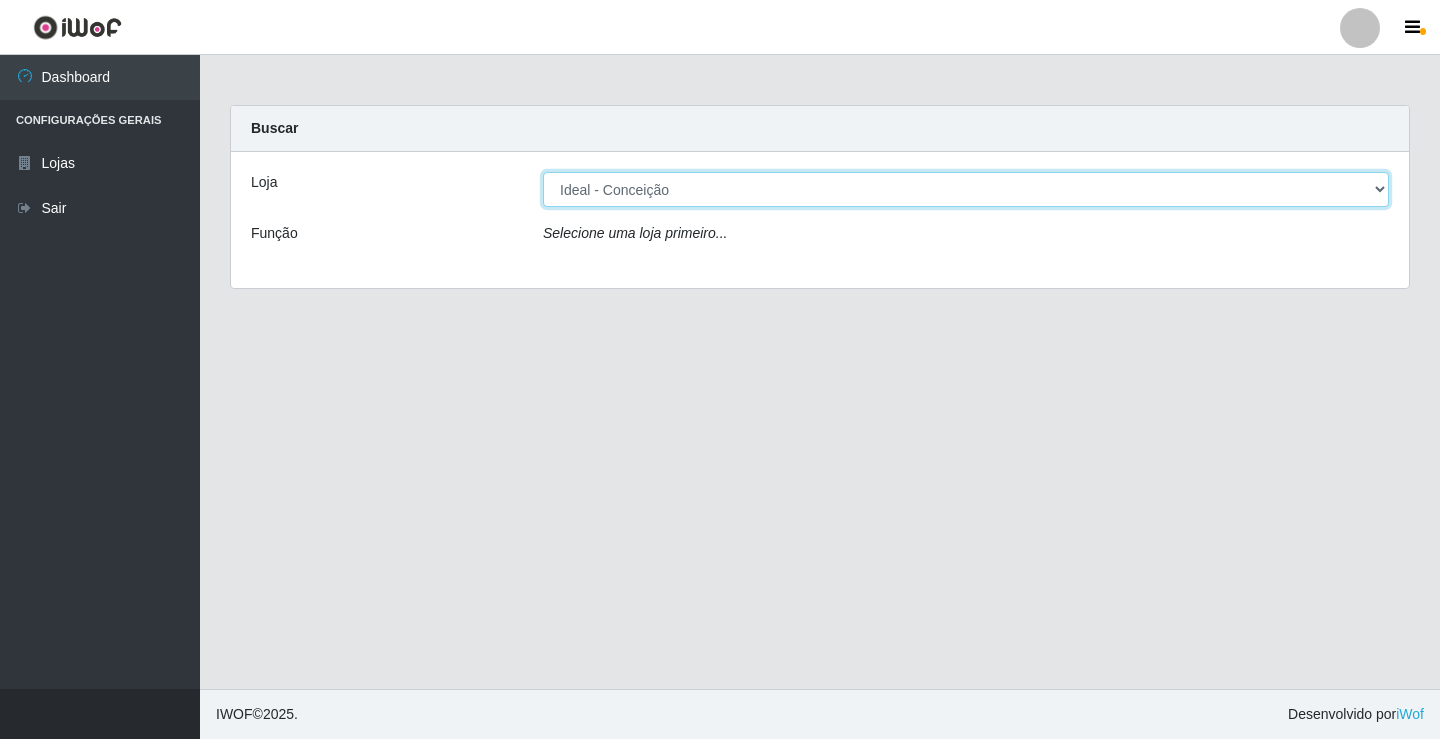 click on "[Selecione...] Ideal - Conceição" at bounding box center [966, 189] 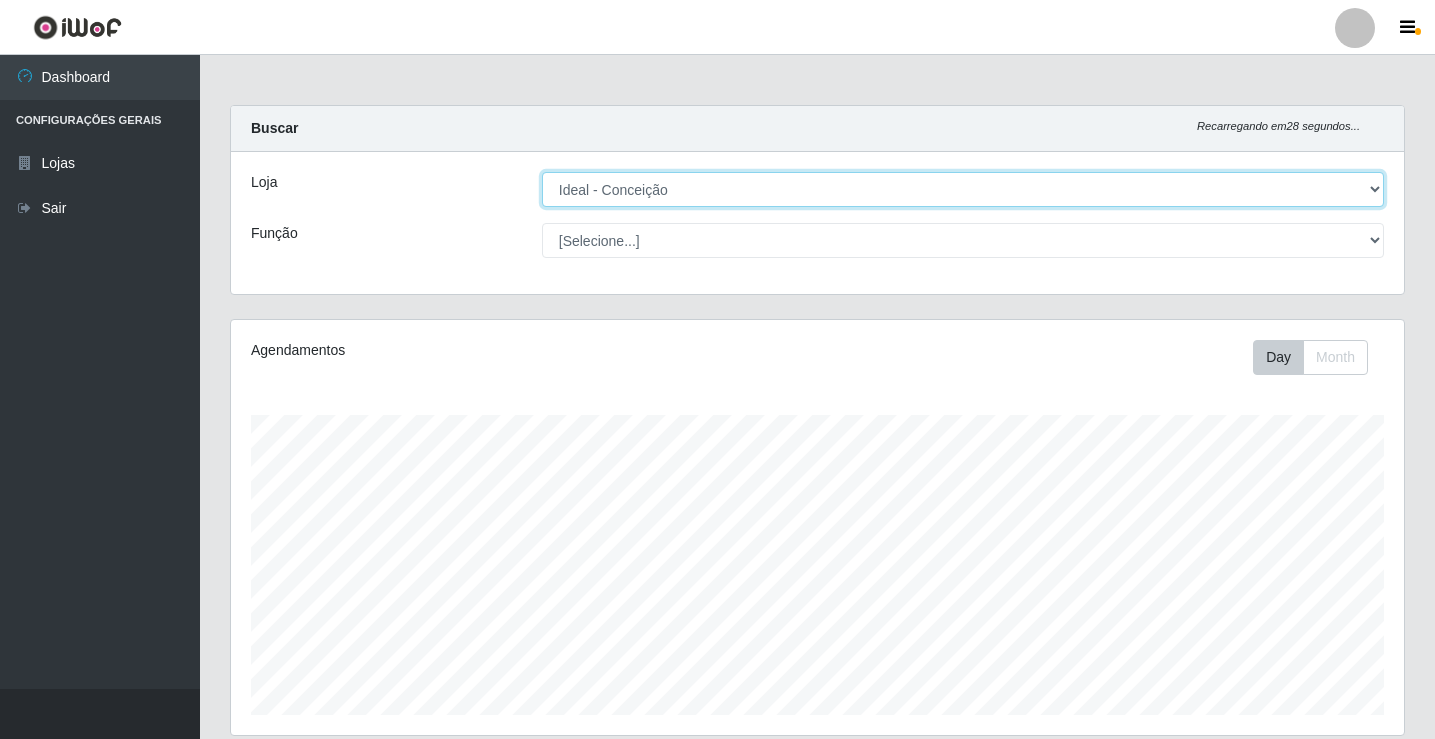 scroll, scrollTop: 999585, scrollLeft: 998827, axis: both 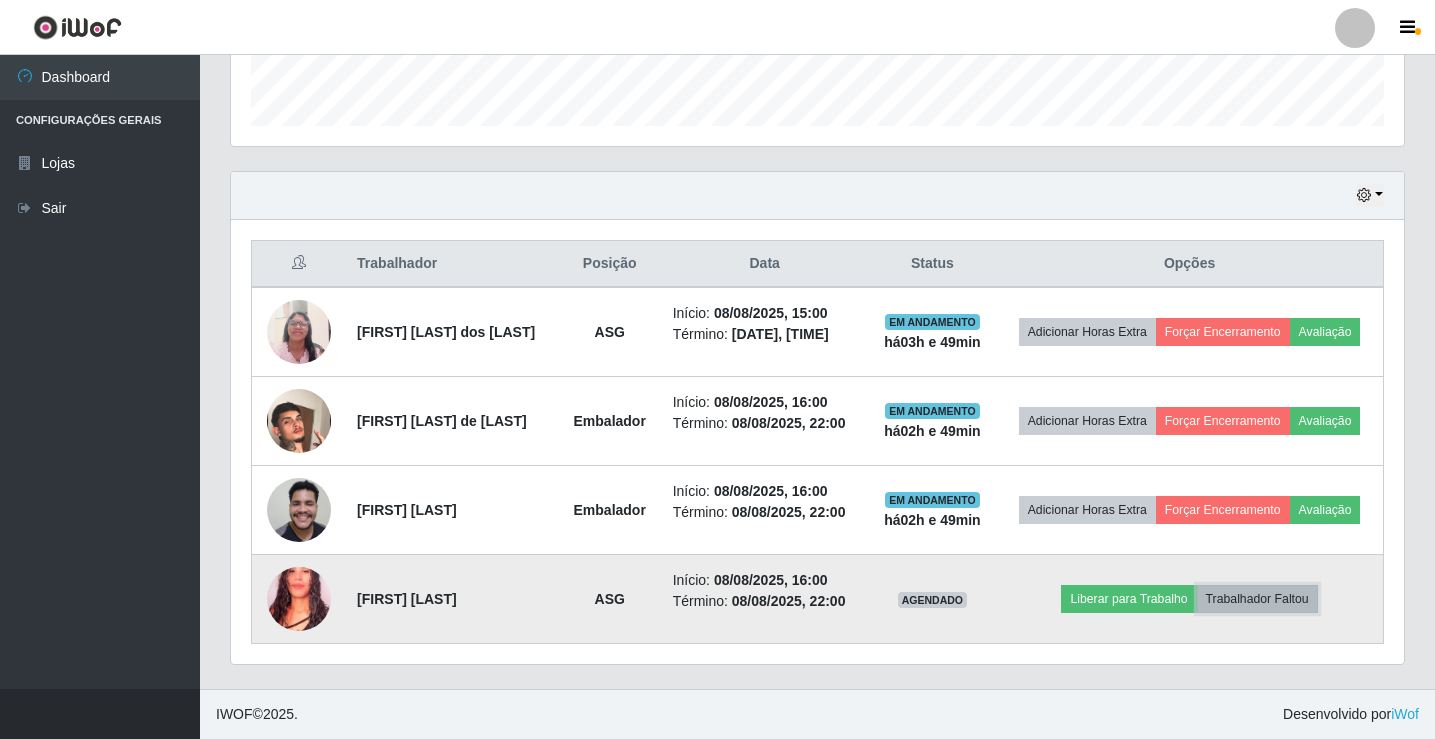 click on "Trabalhador Faltou" at bounding box center (1257, 599) 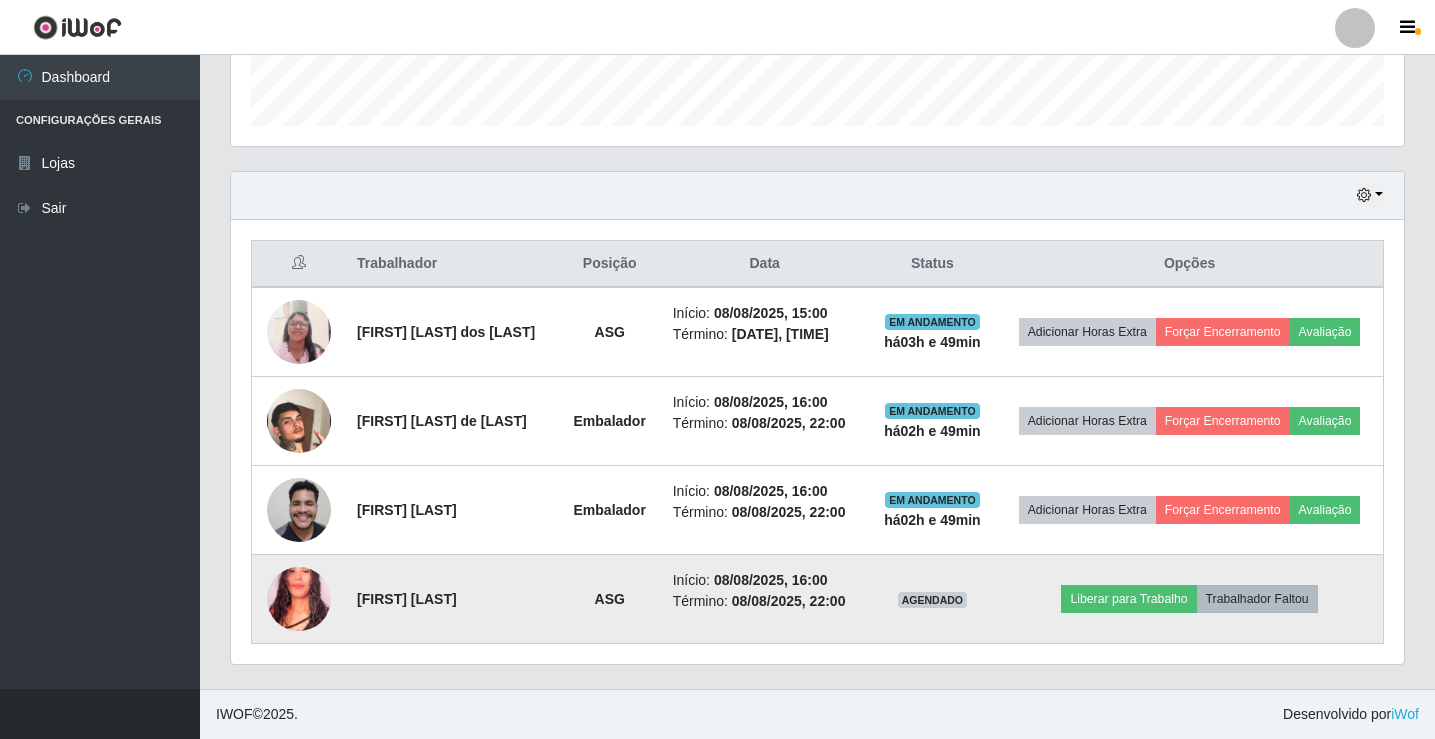 scroll, scrollTop: 999585, scrollLeft: 998837, axis: both 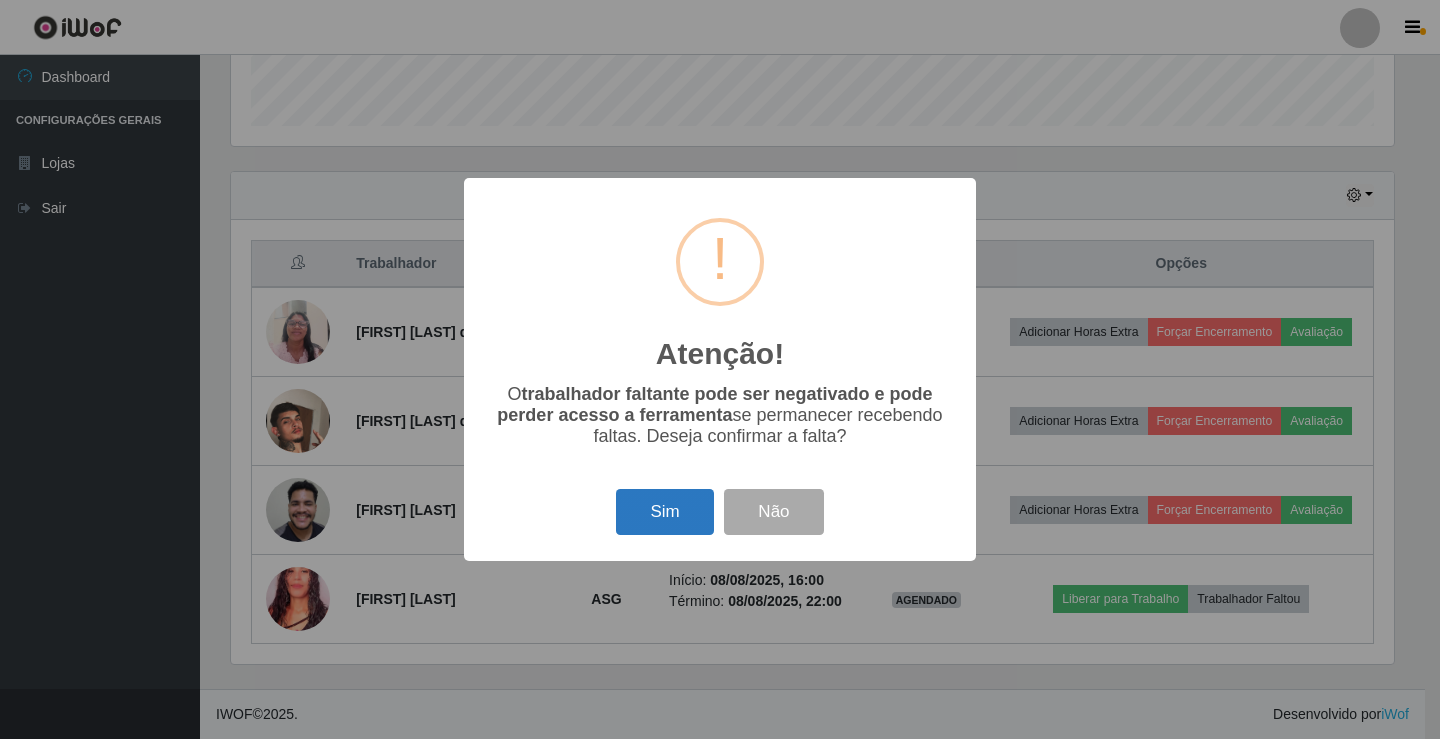 click on "Sim" at bounding box center (664, 512) 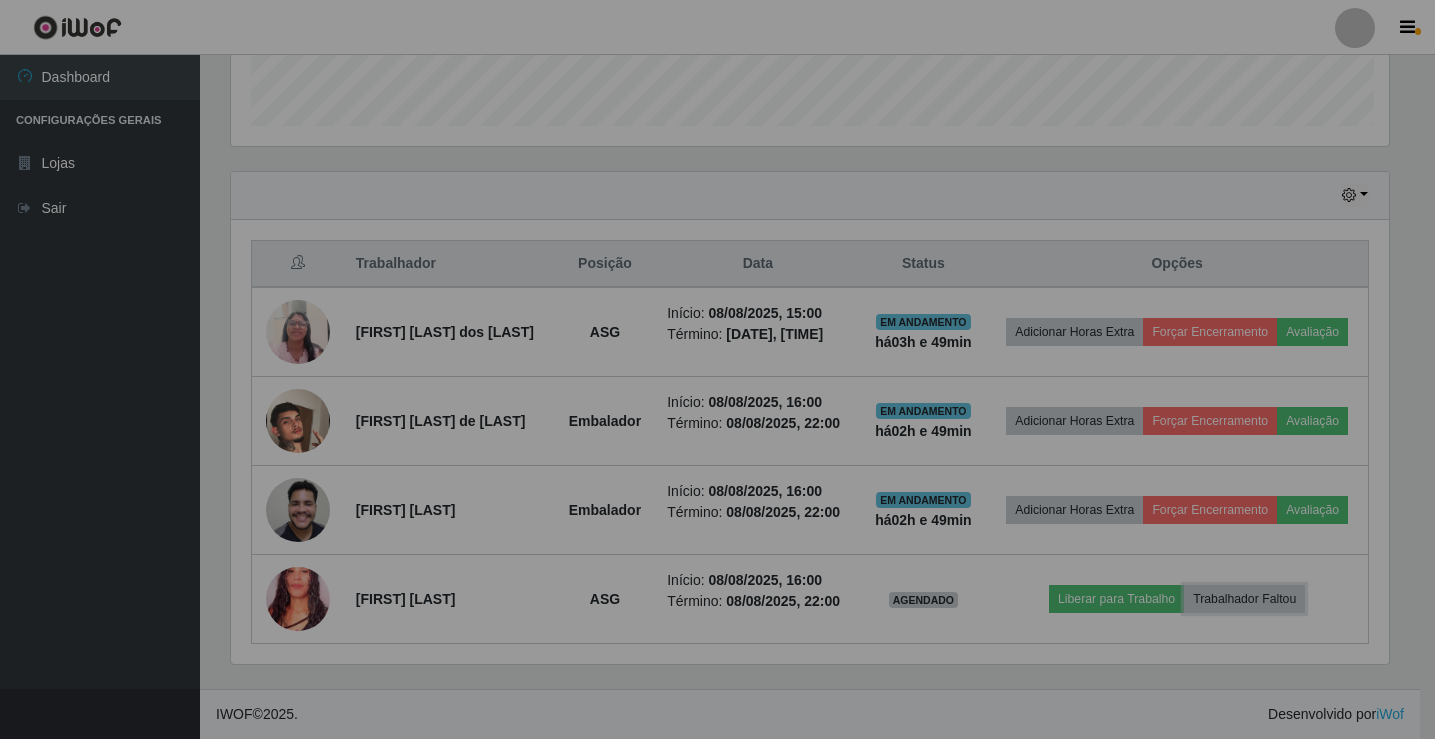 scroll, scrollTop: 999585, scrollLeft: 998827, axis: both 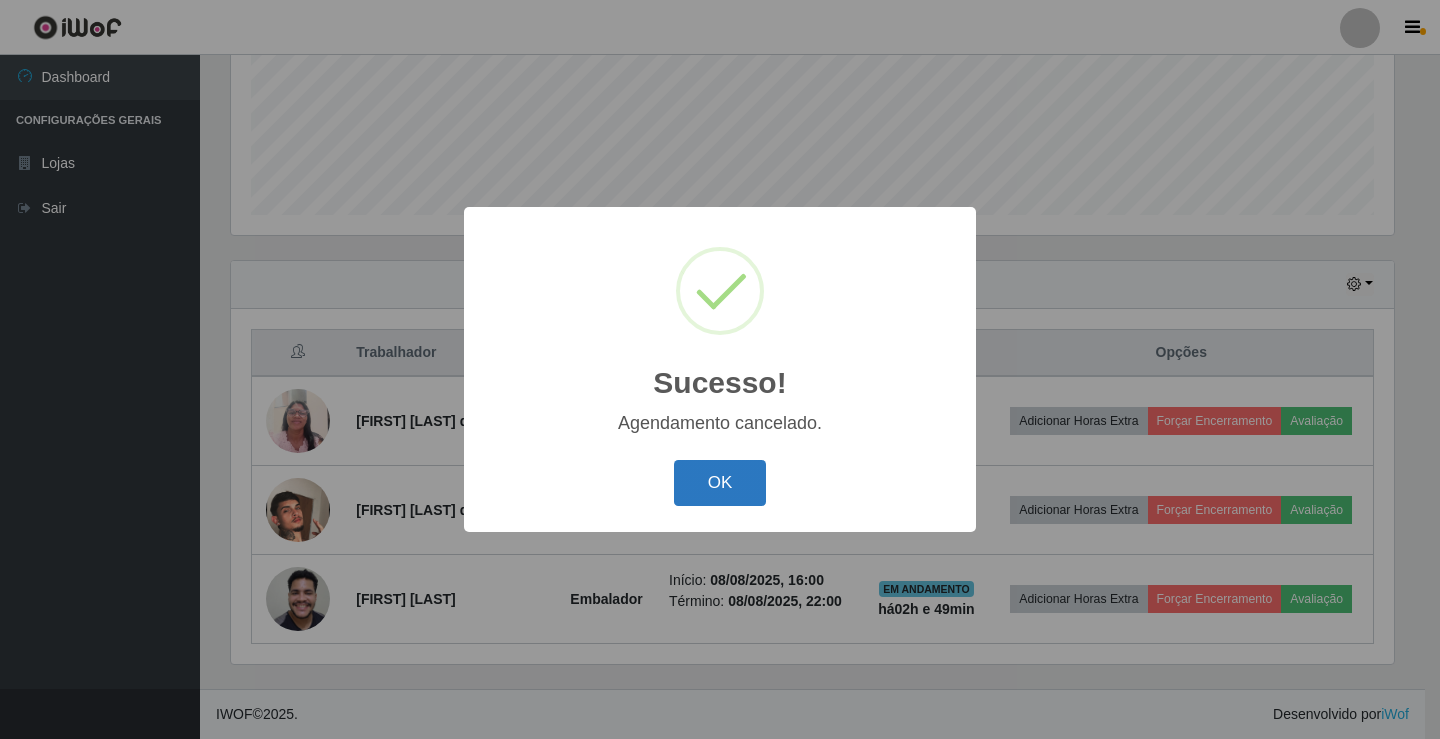 click on "OK" at bounding box center [720, 483] 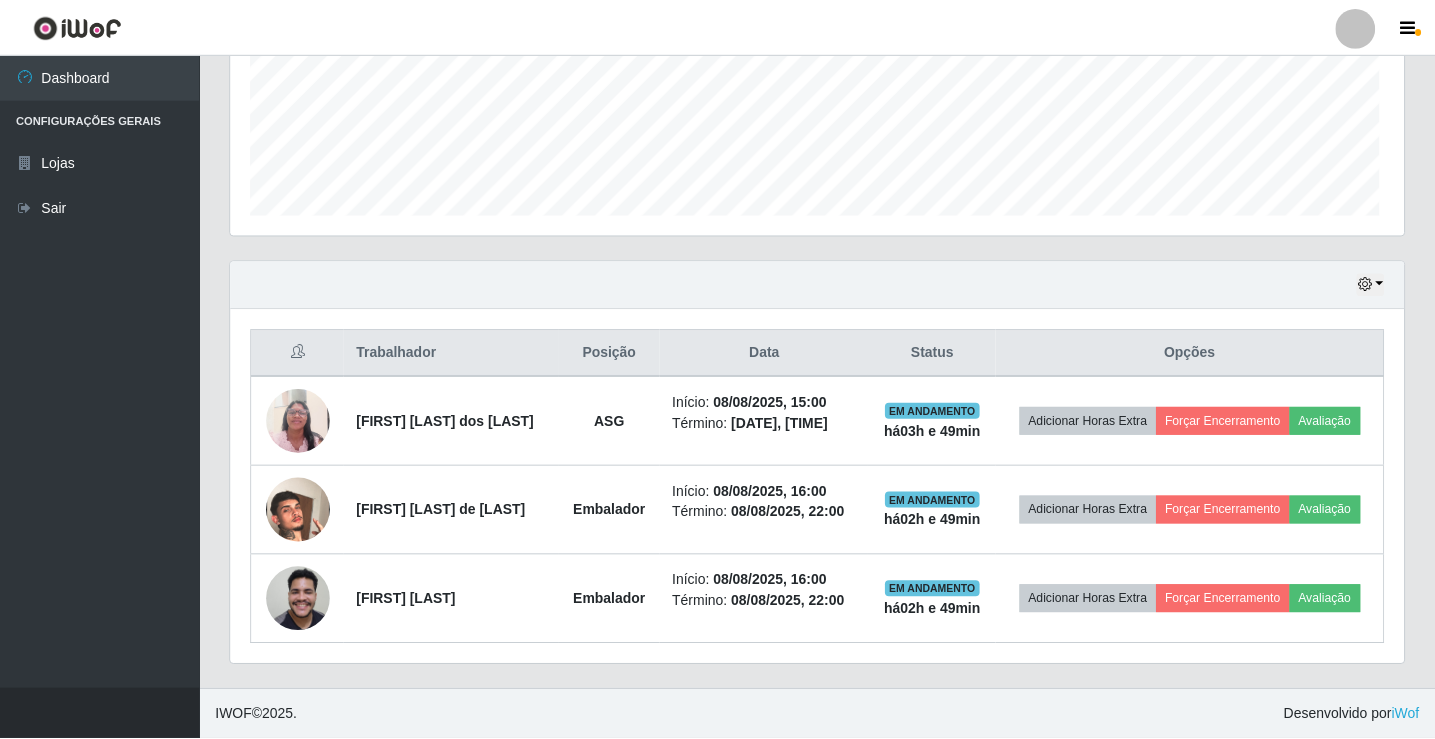 scroll, scrollTop: 999585, scrollLeft: 998827, axis: both 